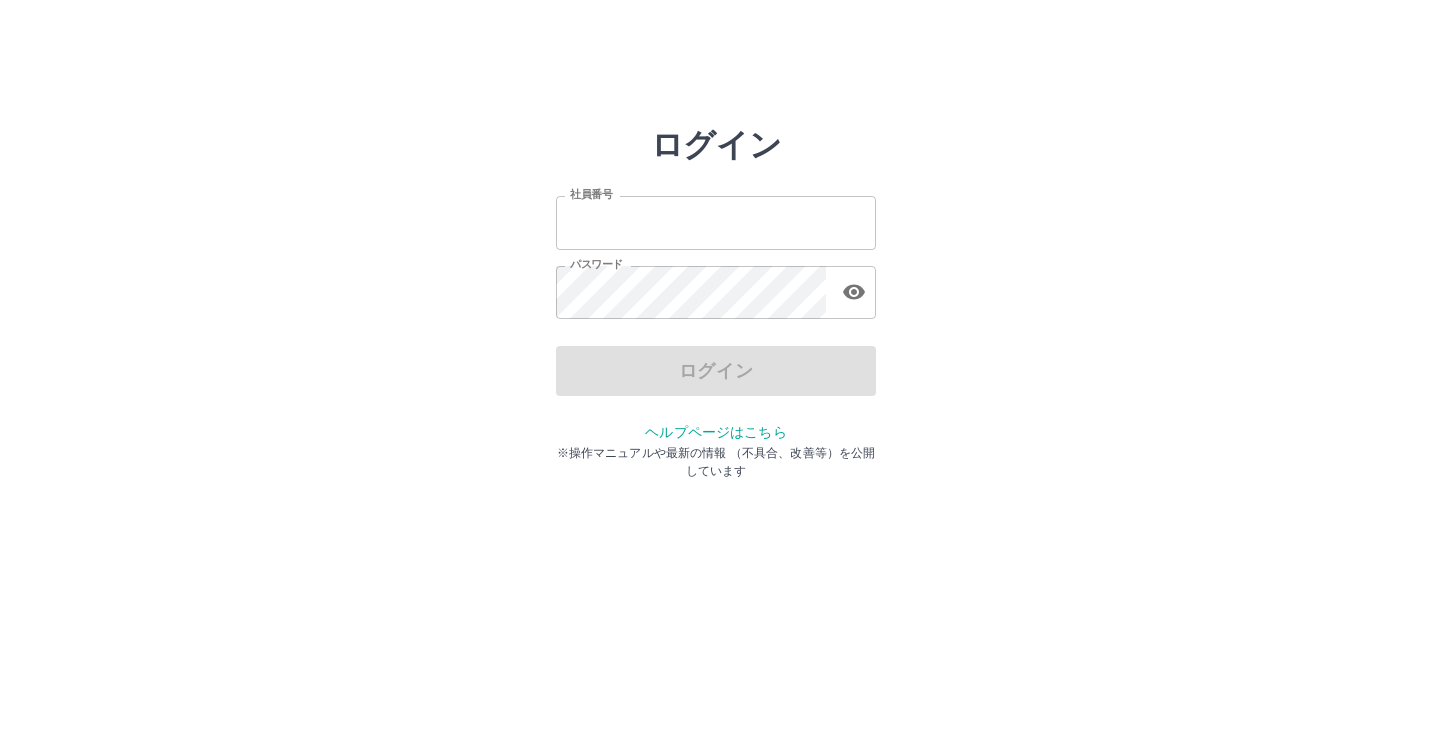 scroll, scrollTop: 0, scrollLeft: 0, axis: both 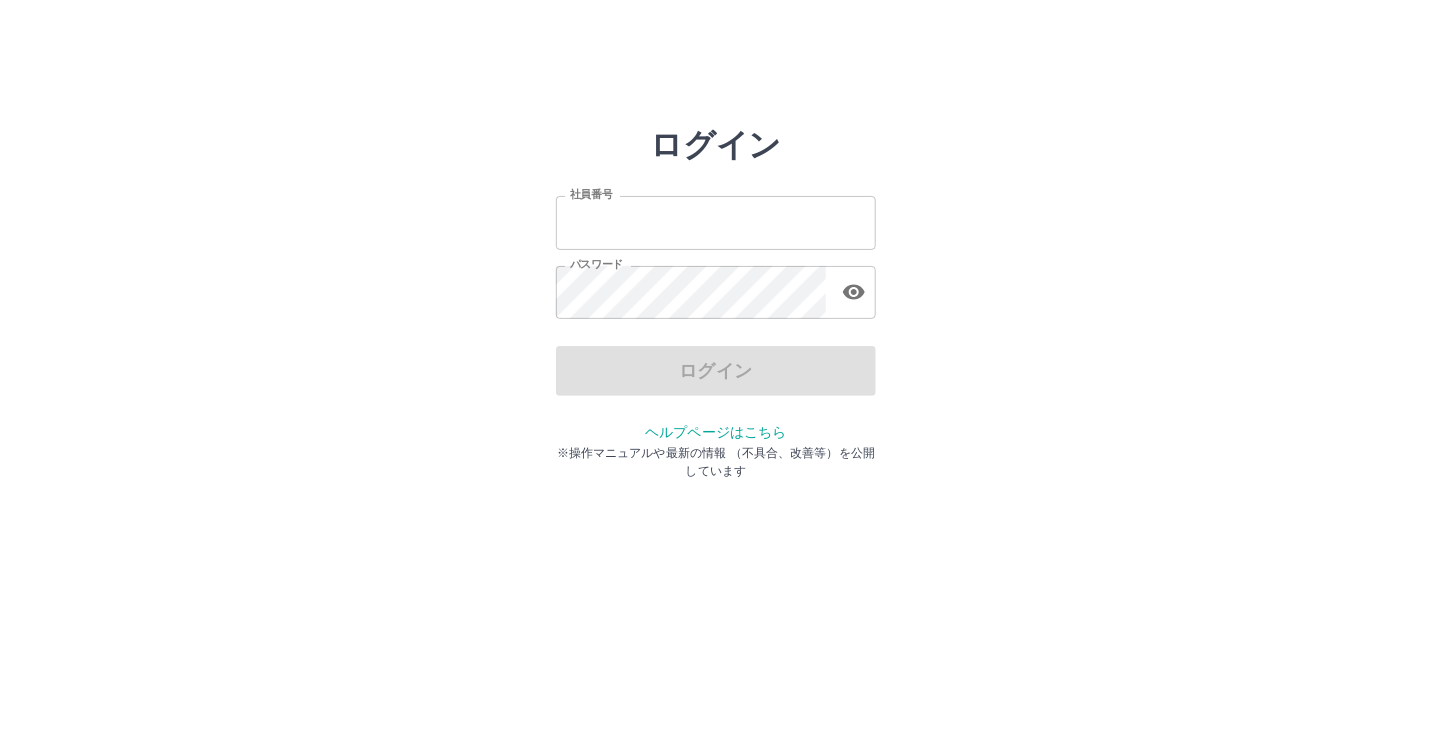 type on "*******" 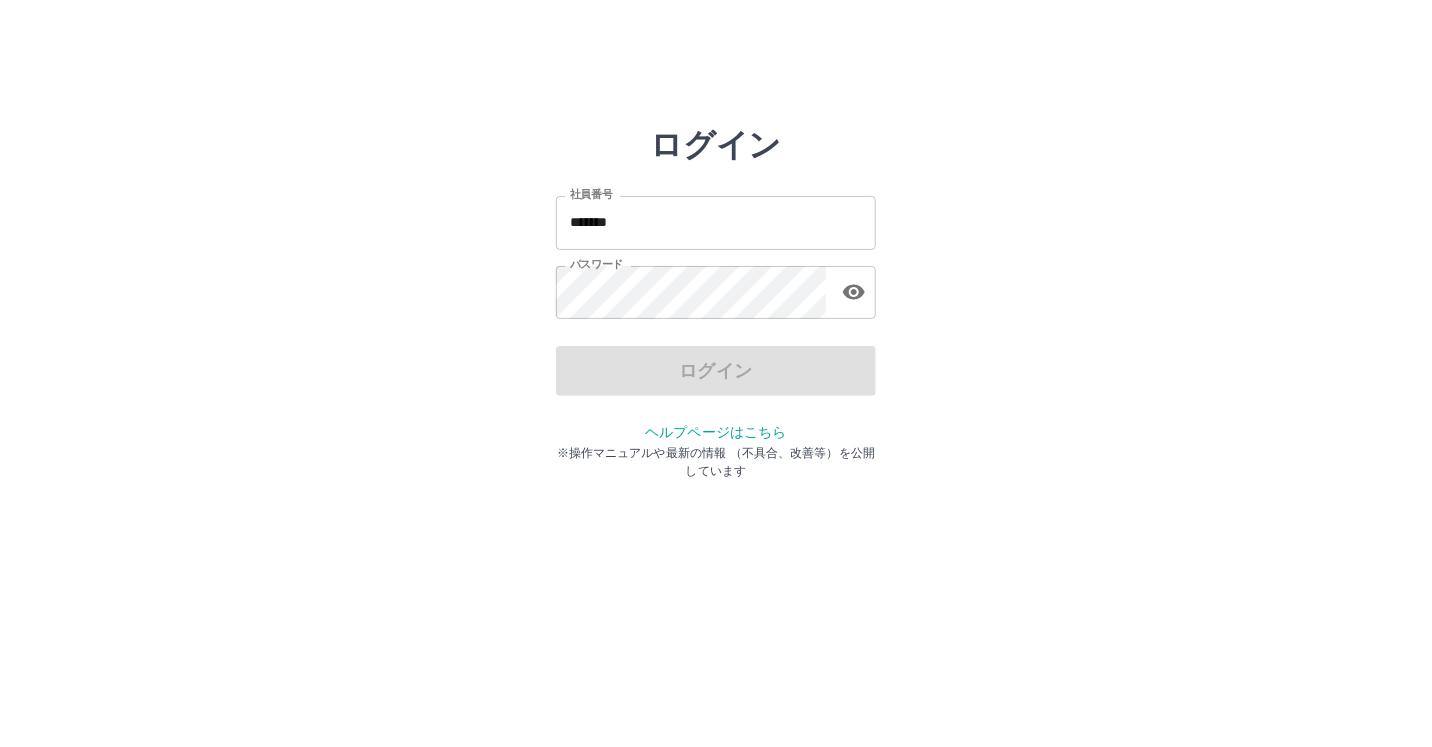 click on "*******" at bounding box center [716, 222] 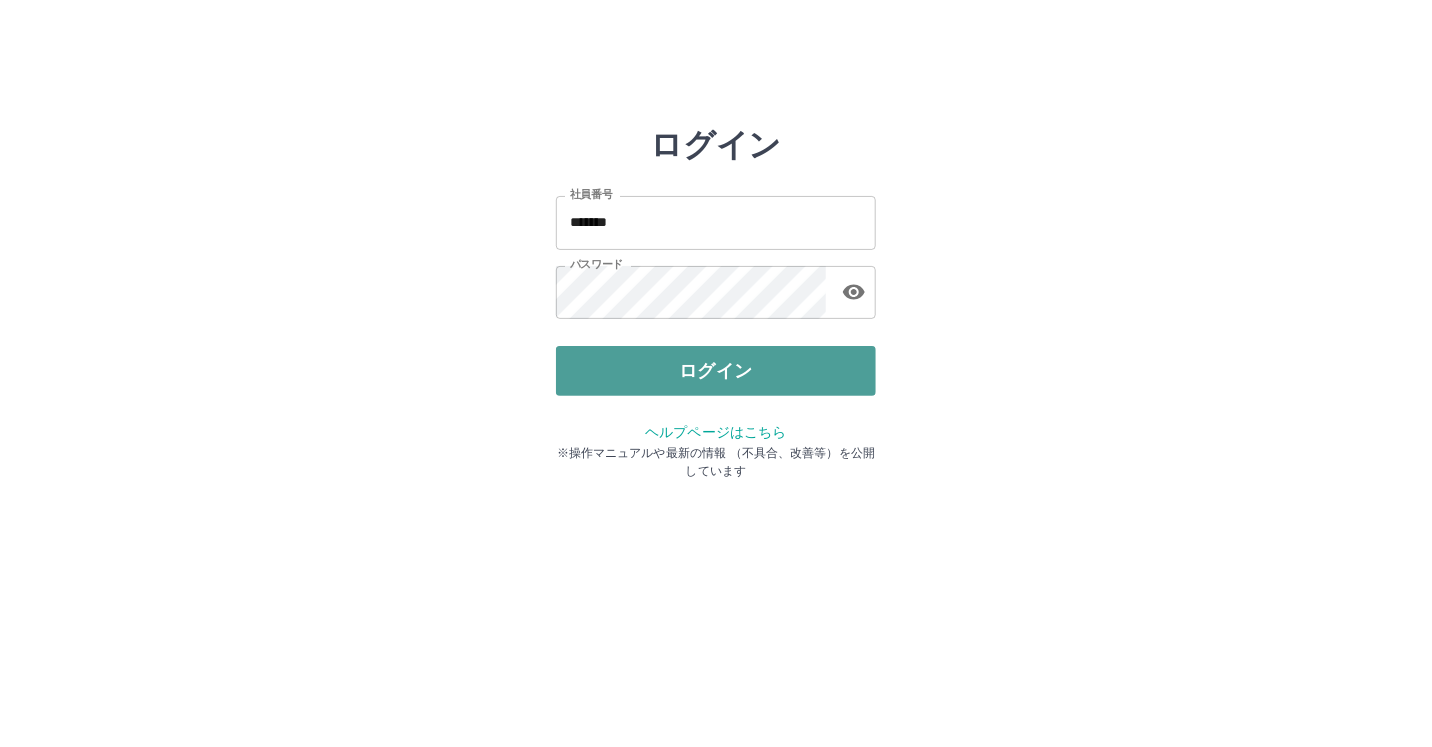 click on "ログイン" at bounding box center [716, 371] 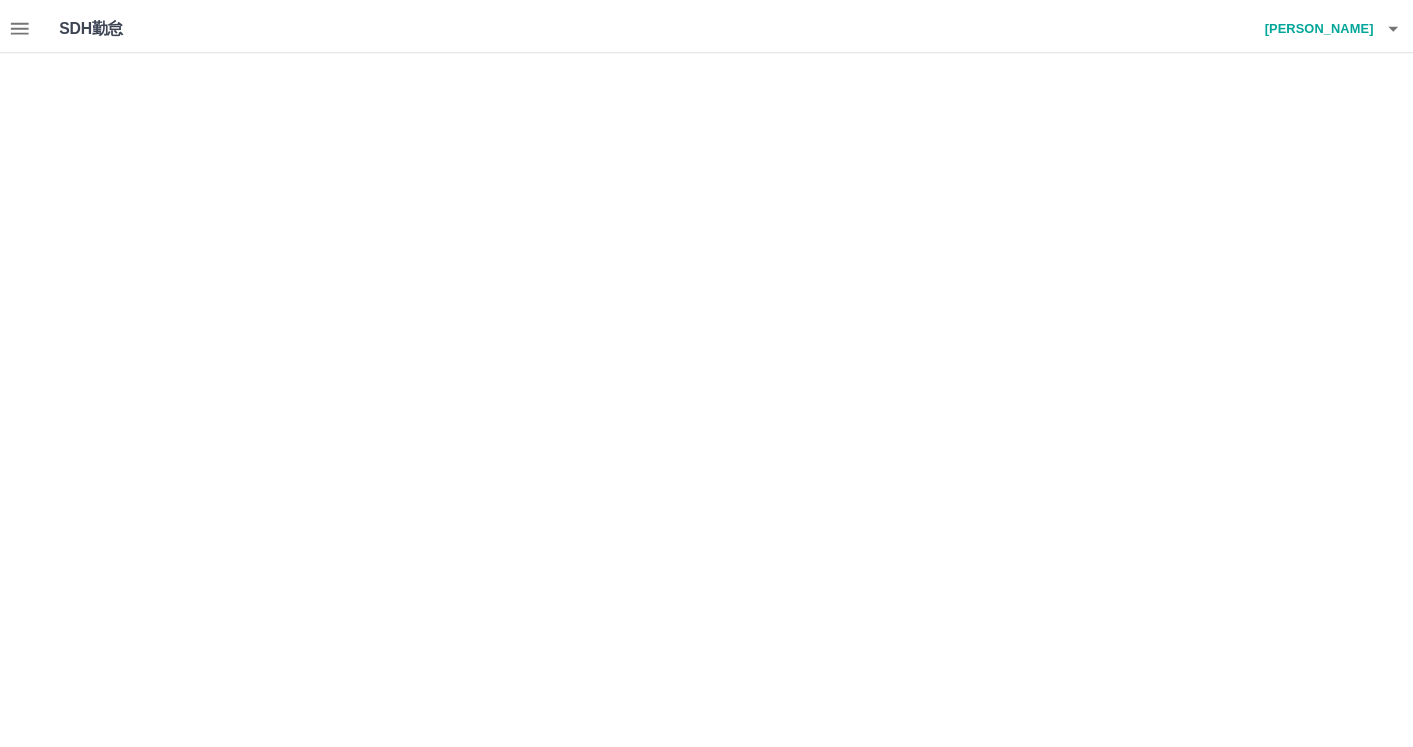 scroll, scrollTop: 0, scrollLeft: 0, axis: both 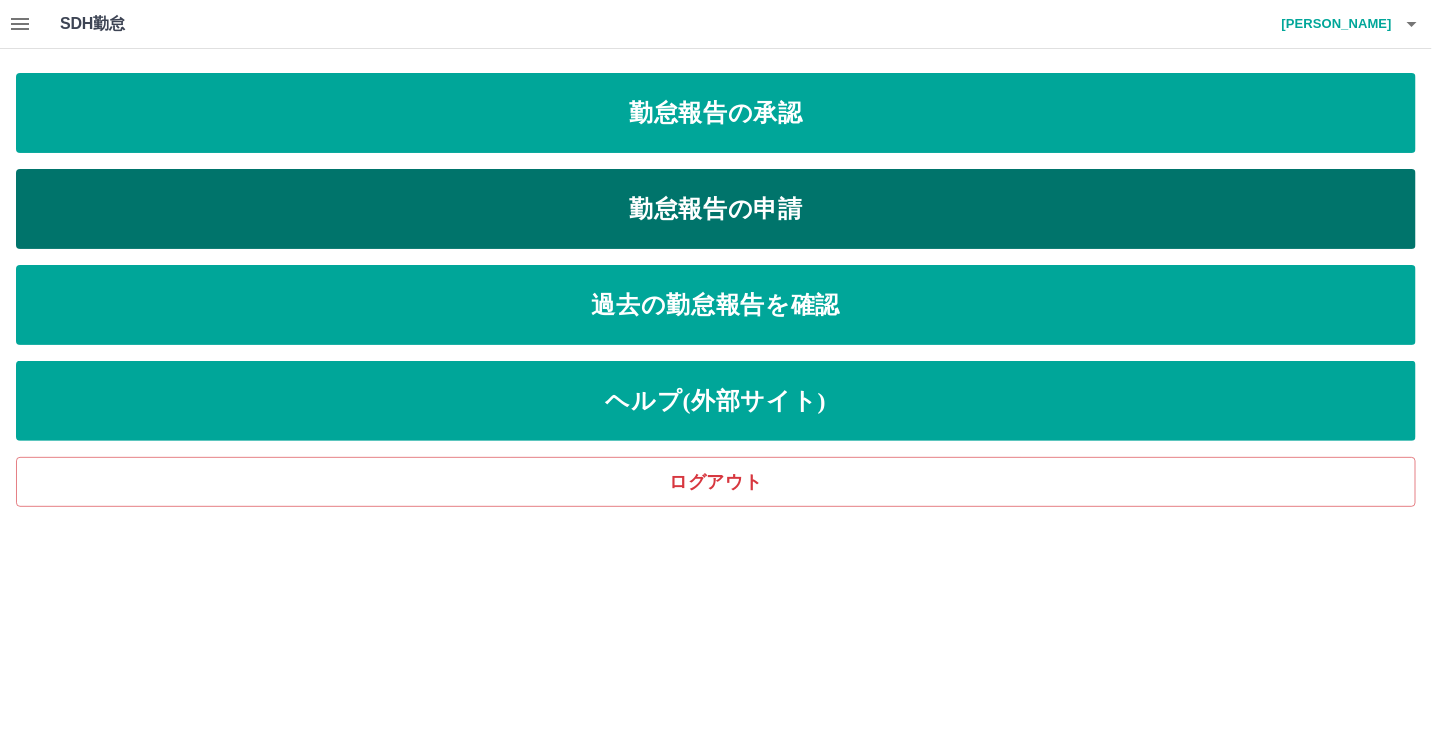 click on "勤怠報告の申請" at bounding box center [716, 209] 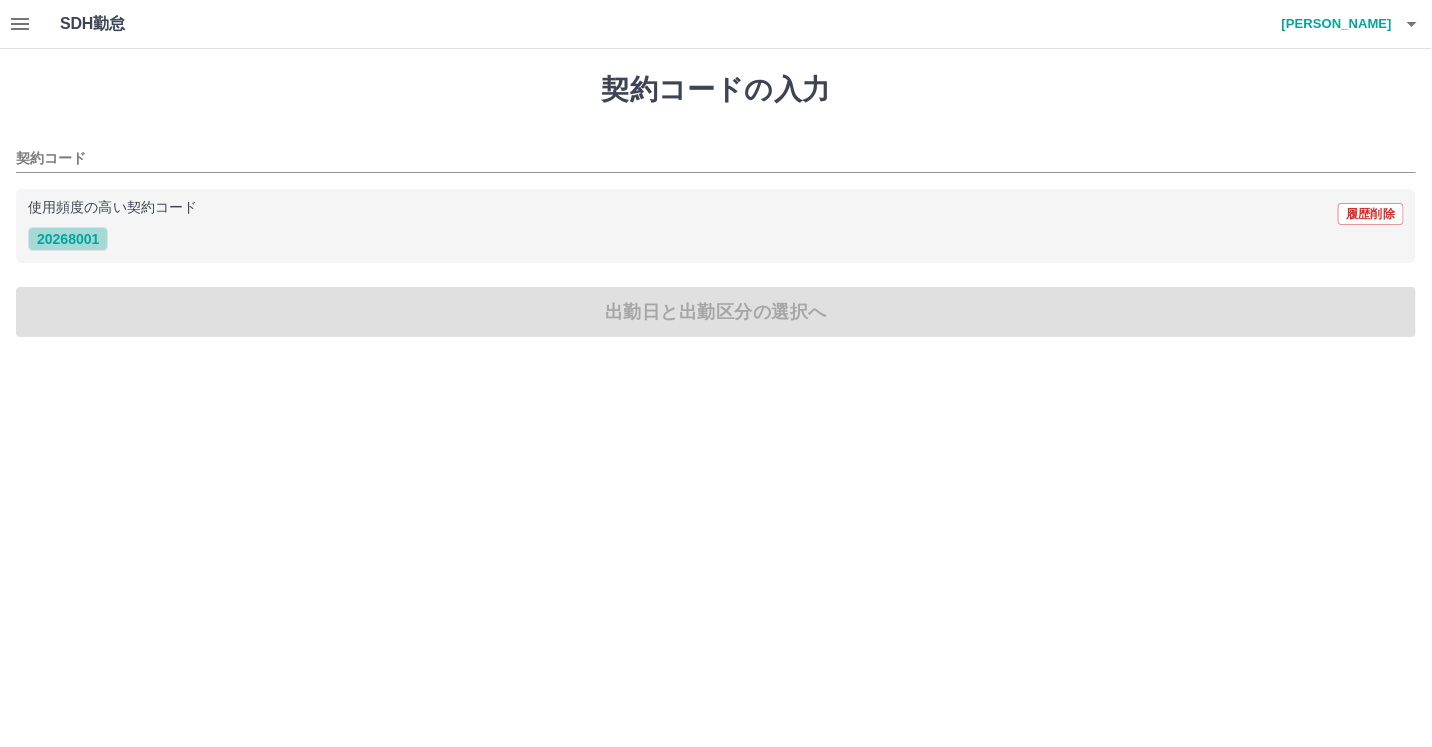 click on "20268001" at bounding box center [68, 239] 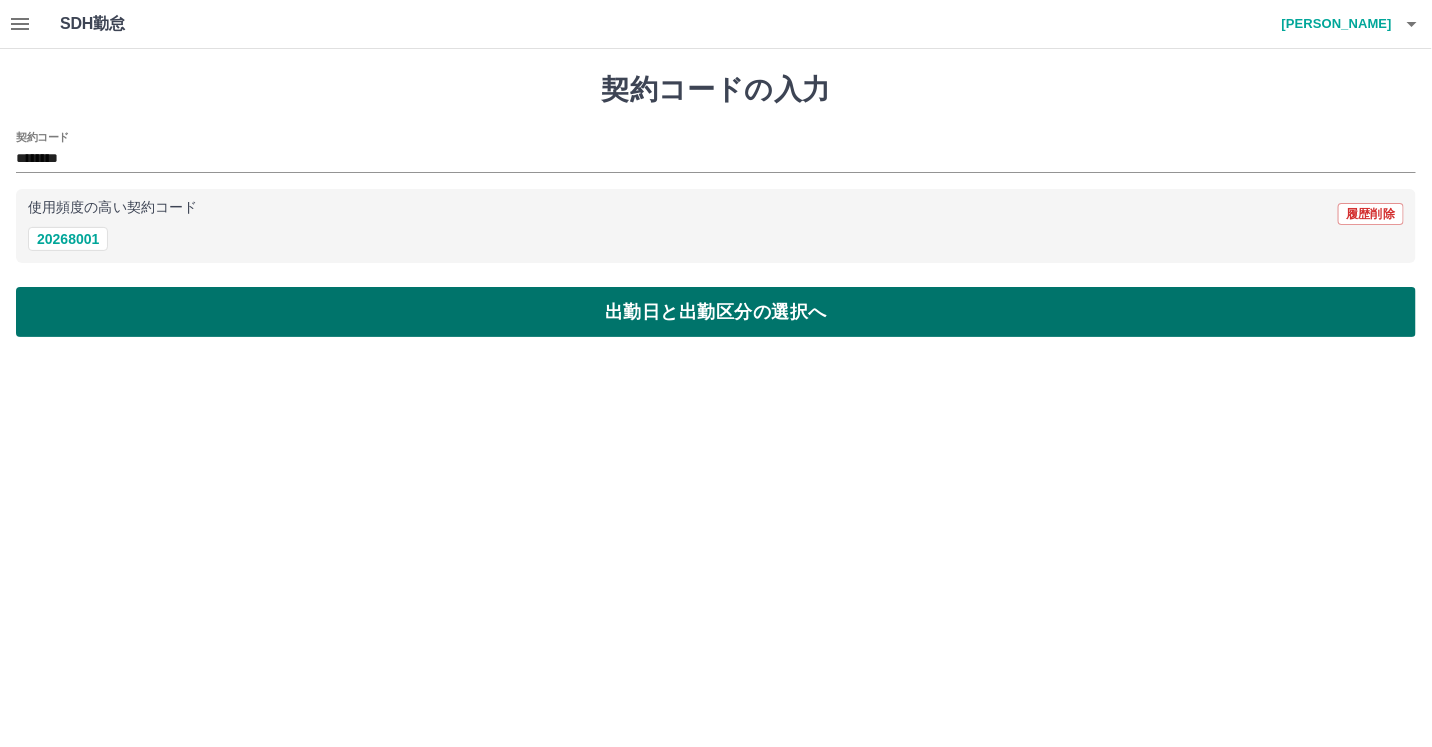 click on "出勤日と出勤区分の選択へ" at bounding box center (716, 312) 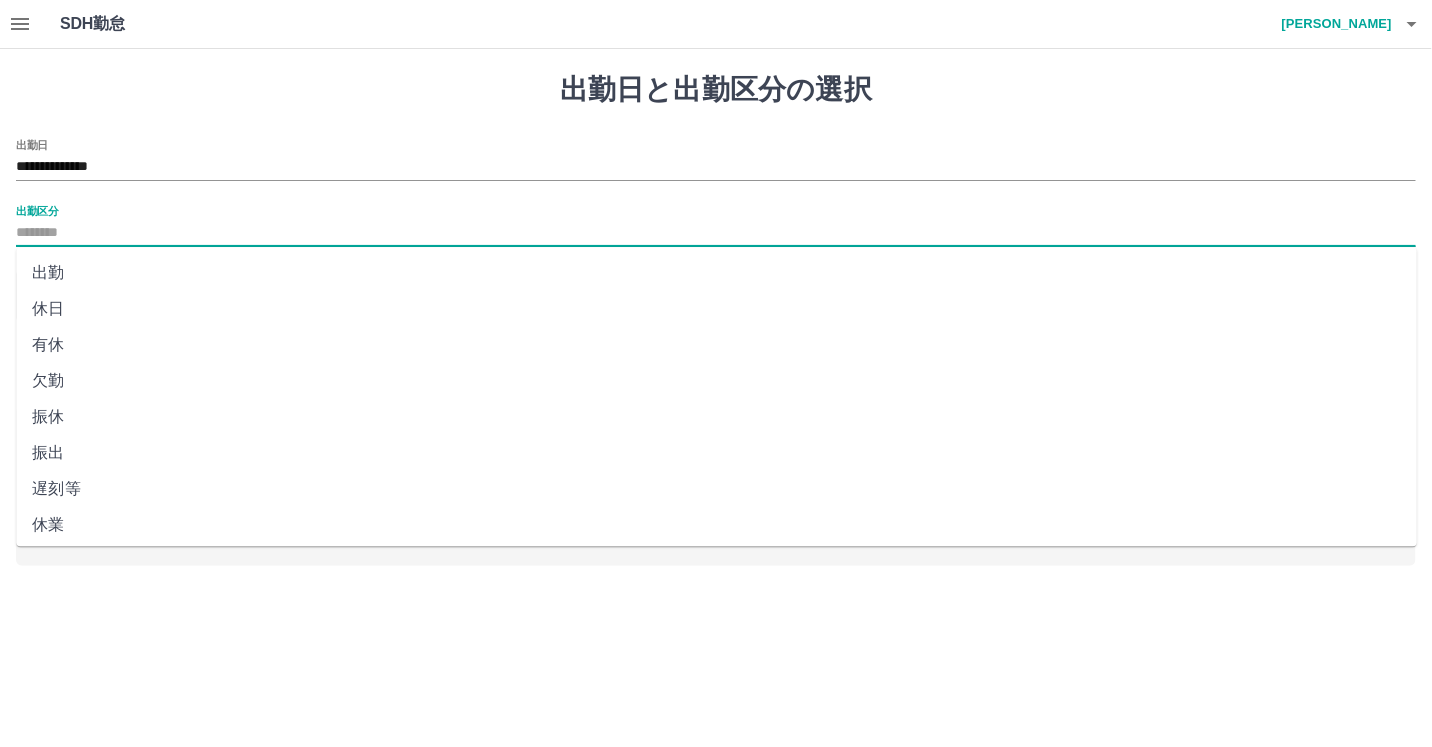 click on "出勤区分" at bounding box center (716, 233) 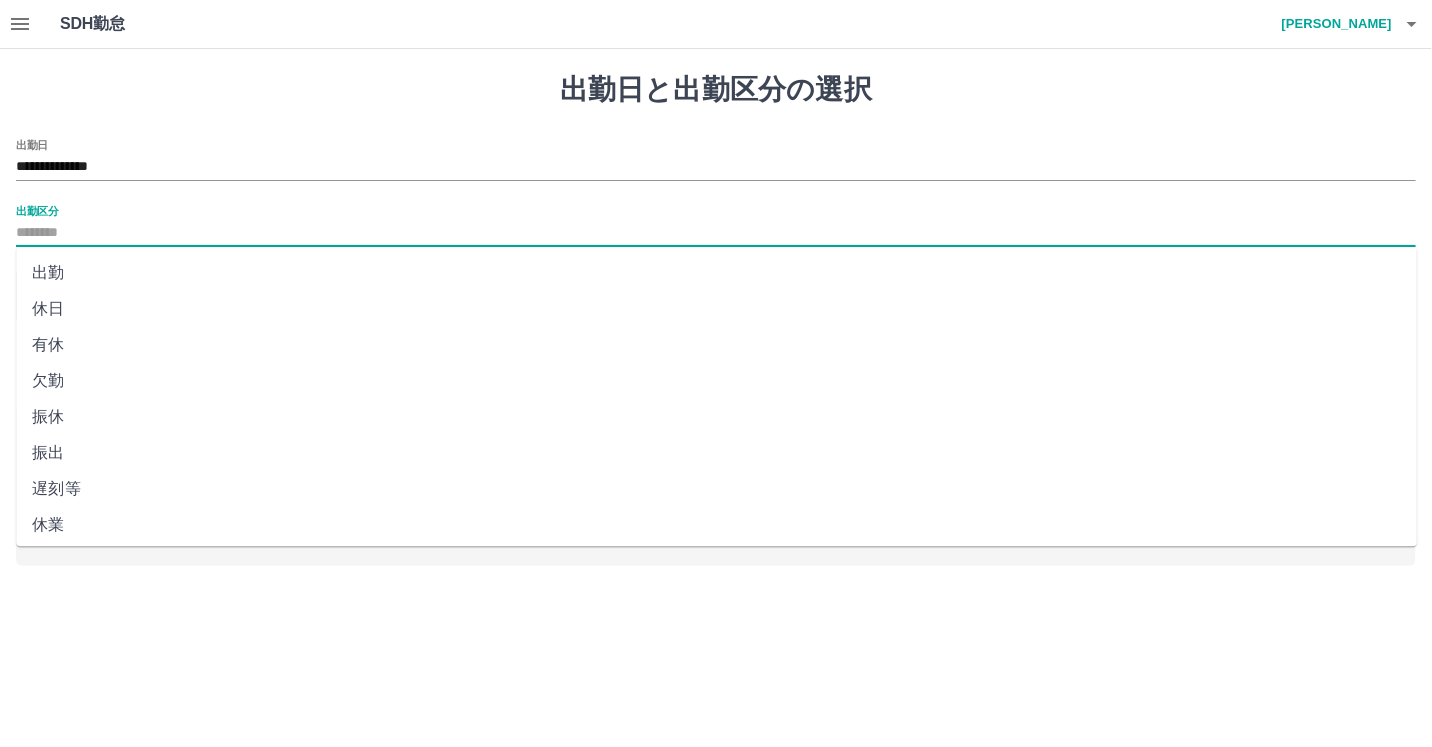 click on "出勤" at bounding box center [716, 274] 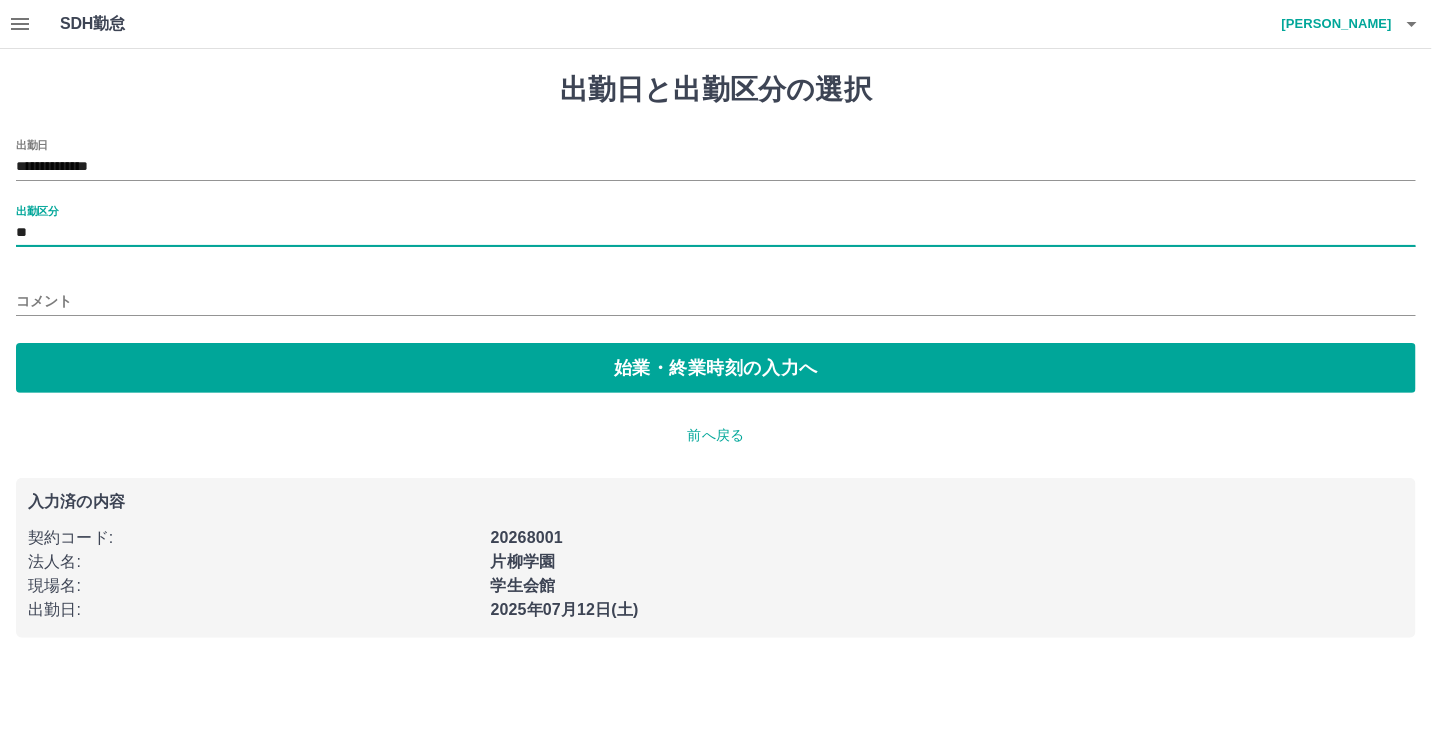 click on "コメント" at bounding box center (716, 301) 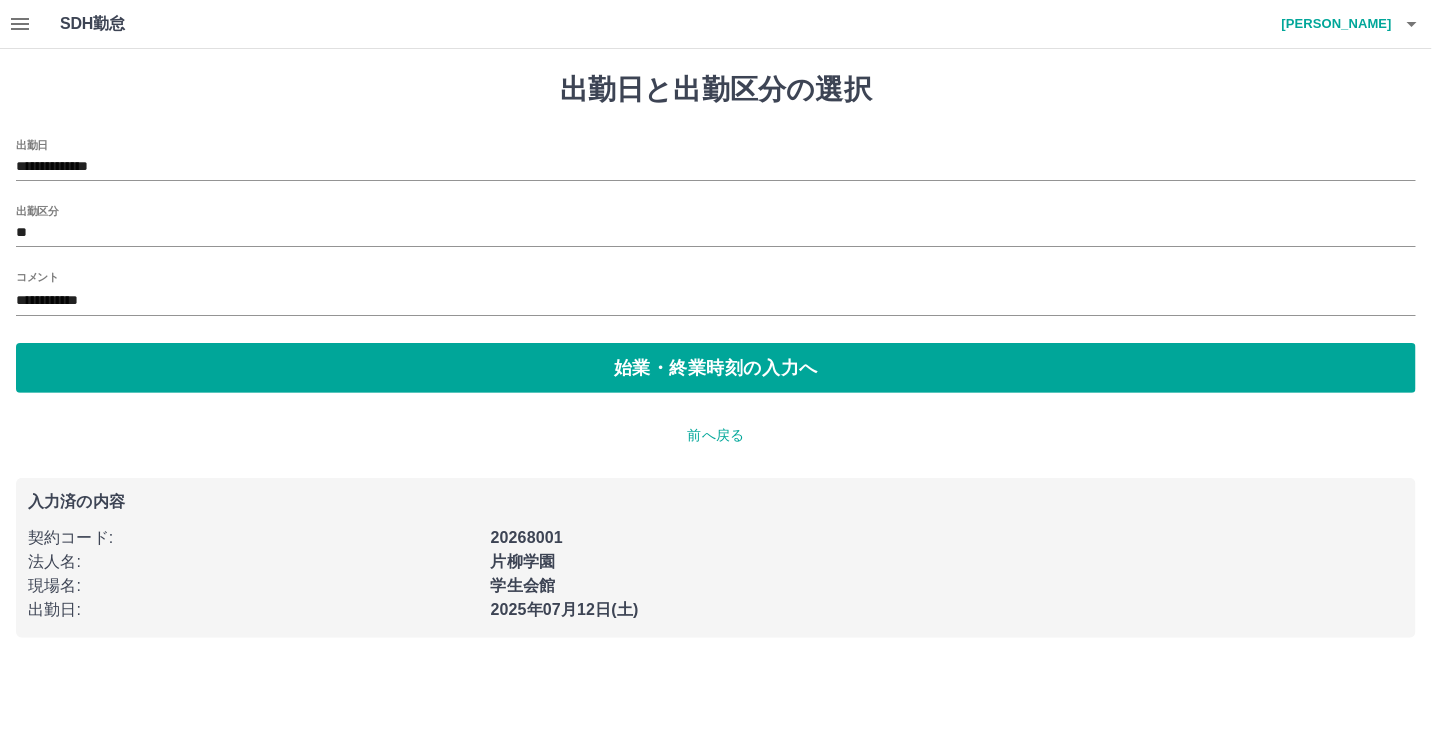 click on "**********" at bounding box center [716, 295] 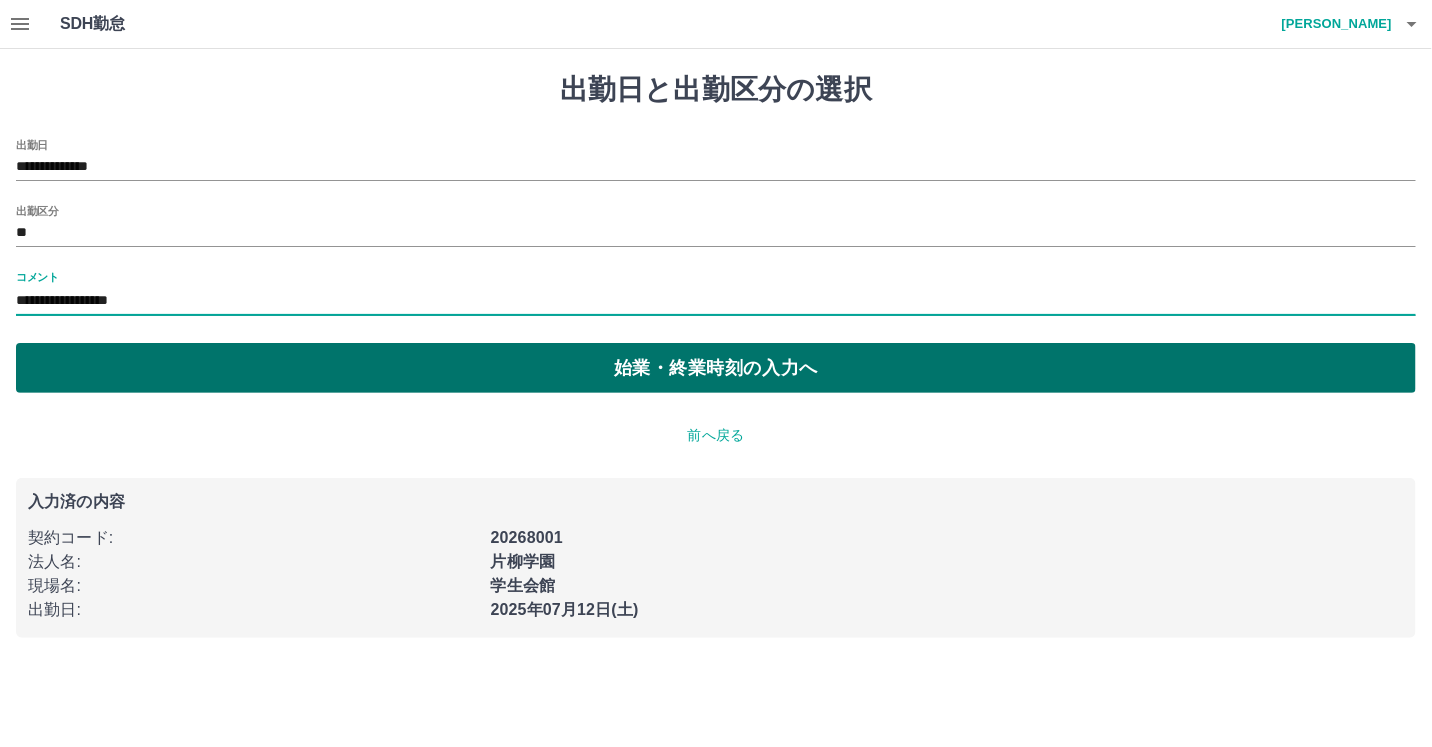 type on "**********" 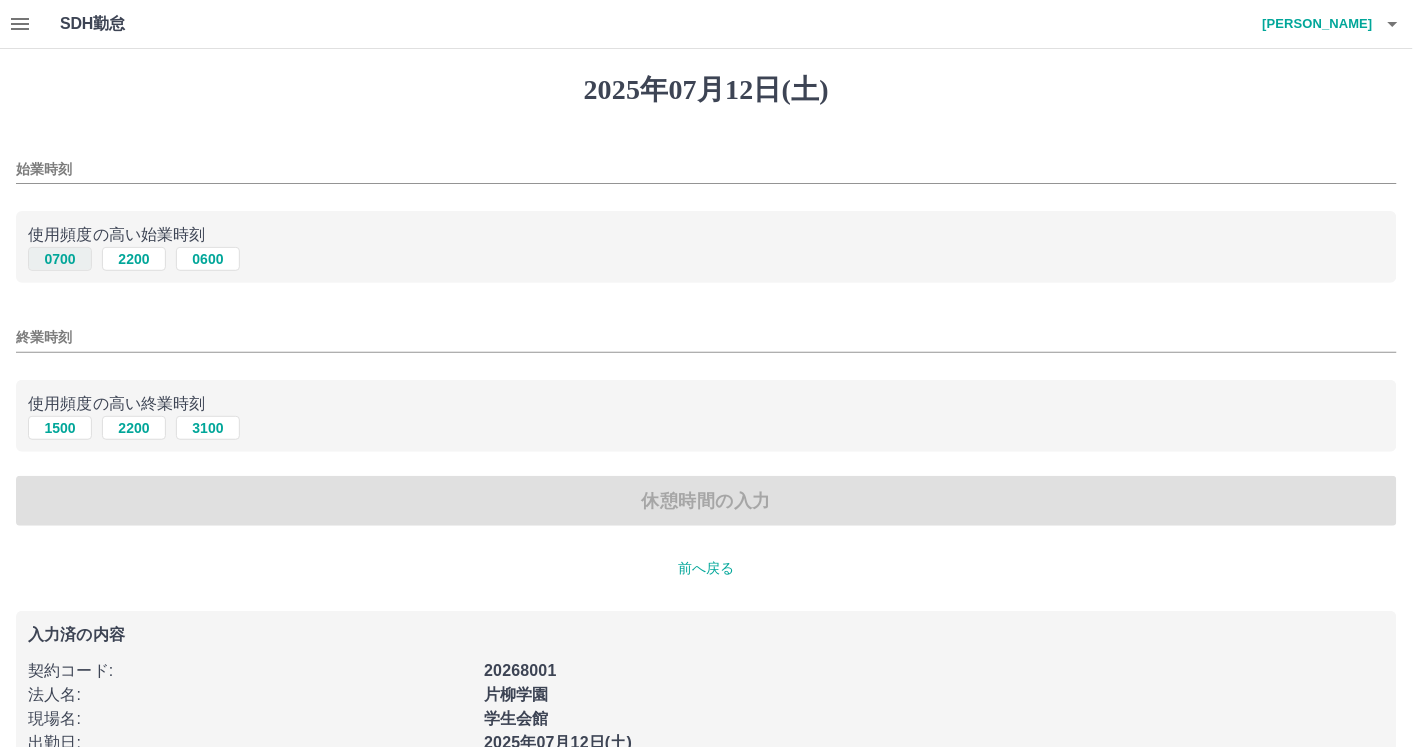 click on "0700" at bounding box center (60, 259) 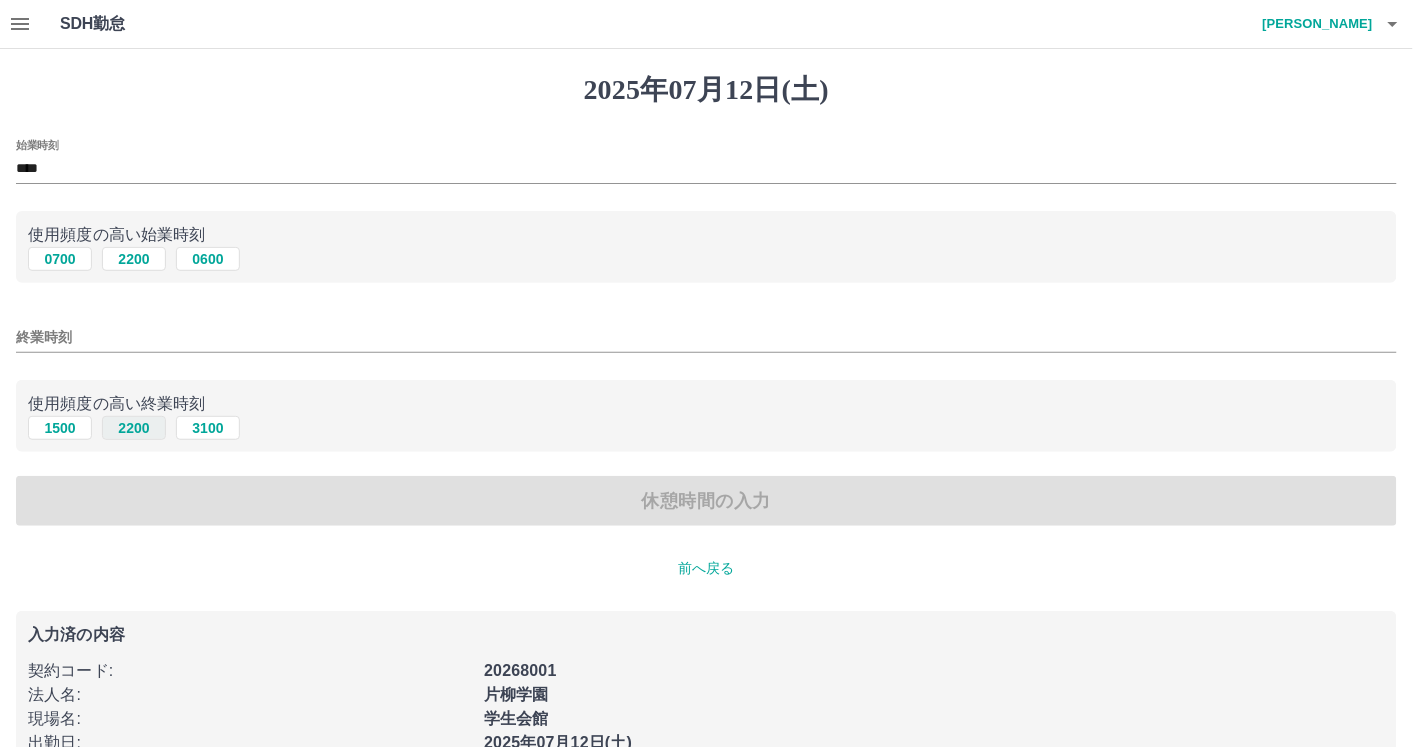 click on "2200" at bounding box center (134, 428) 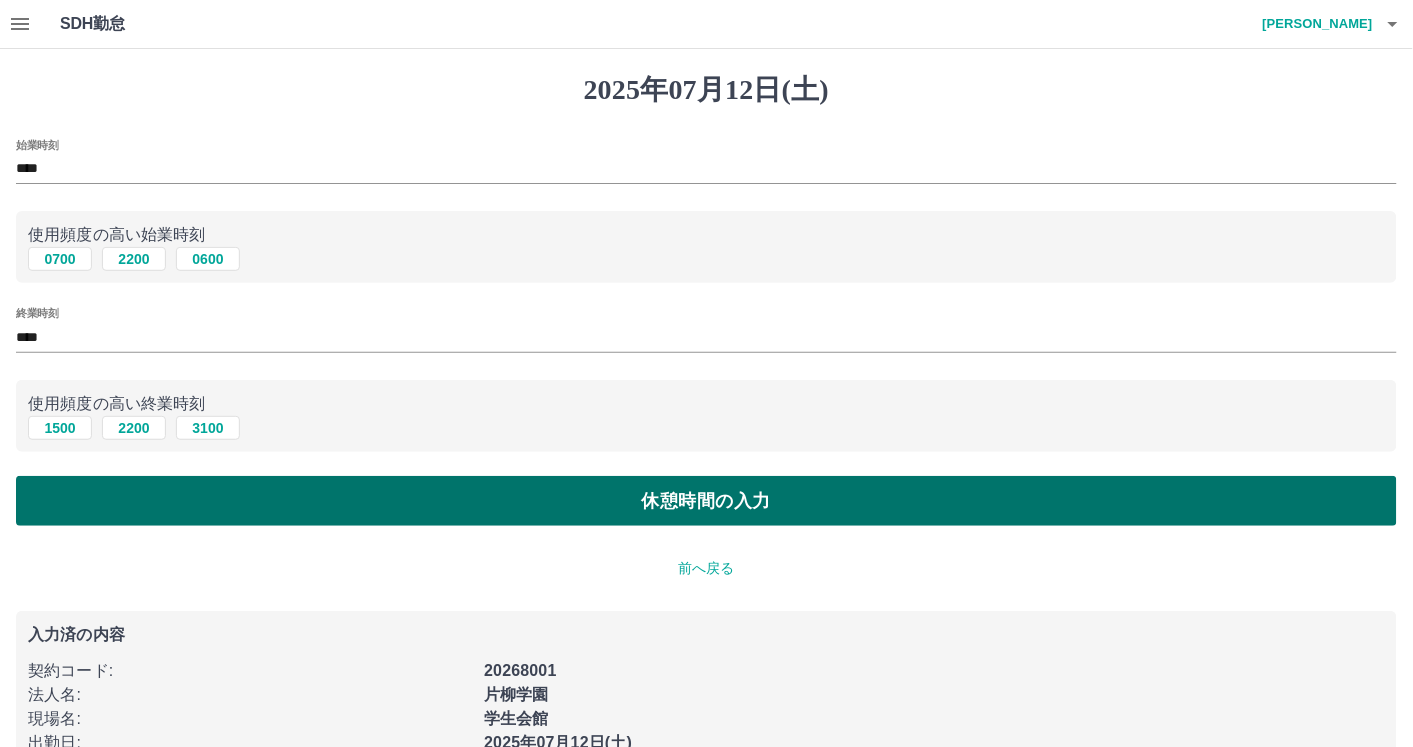 click on "休憩時間の入力" at bounding box center [706, 501] 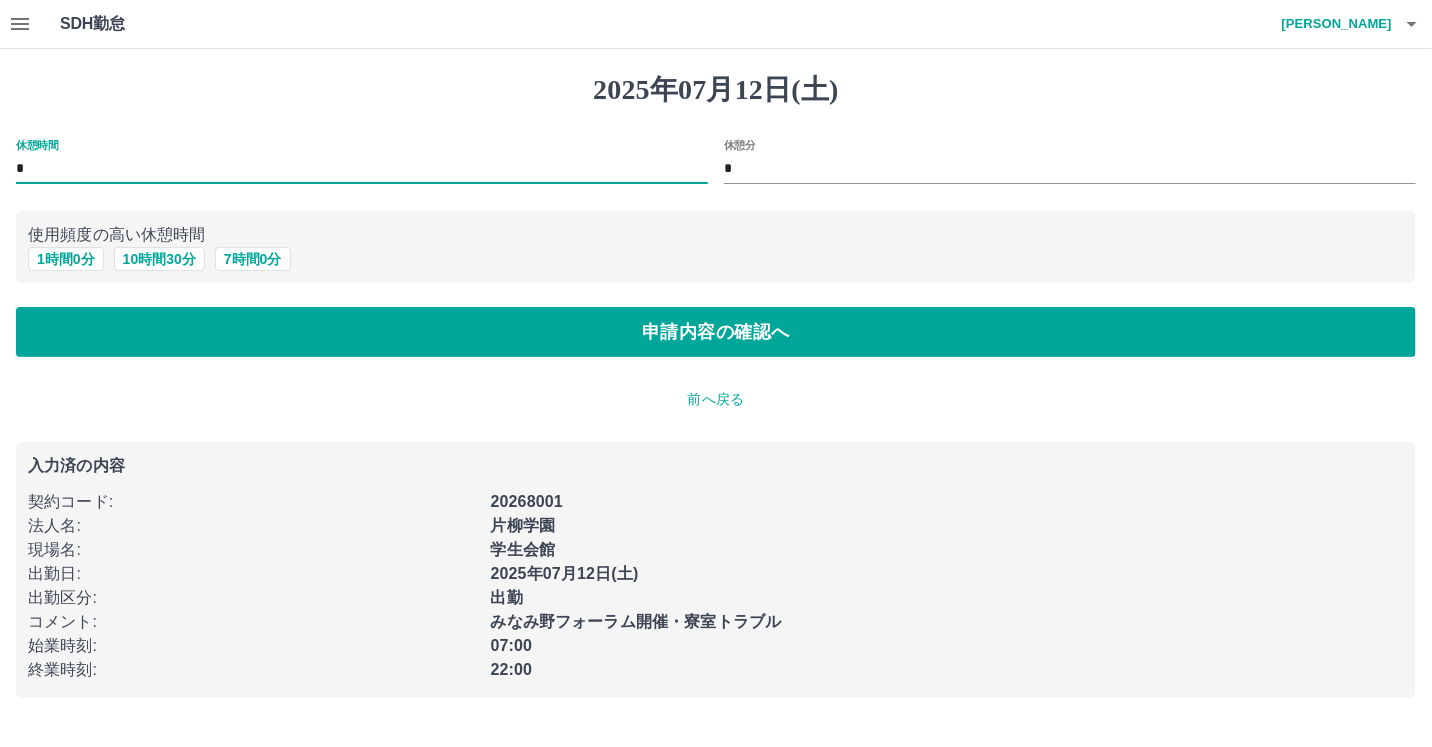 click on "*" at bounding box center (362, 169) 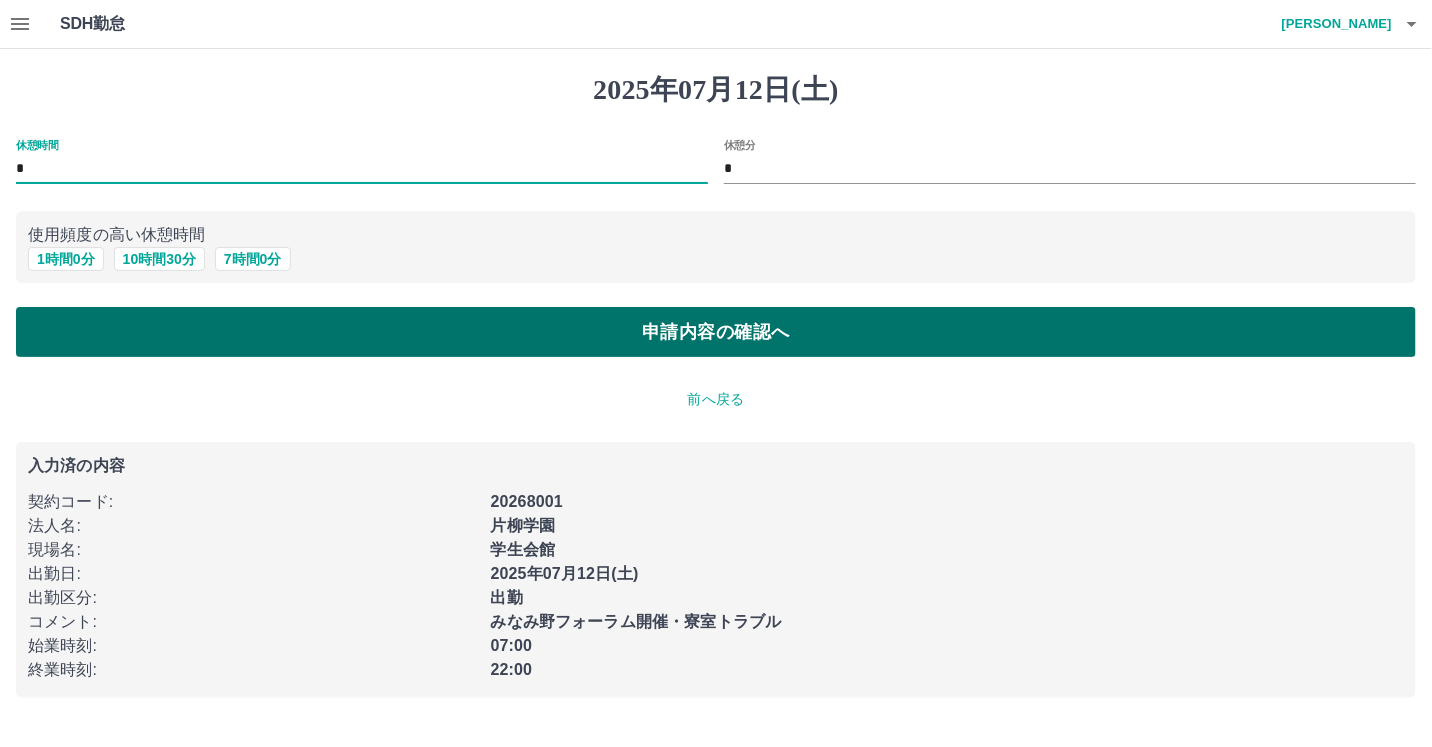 type on "*" 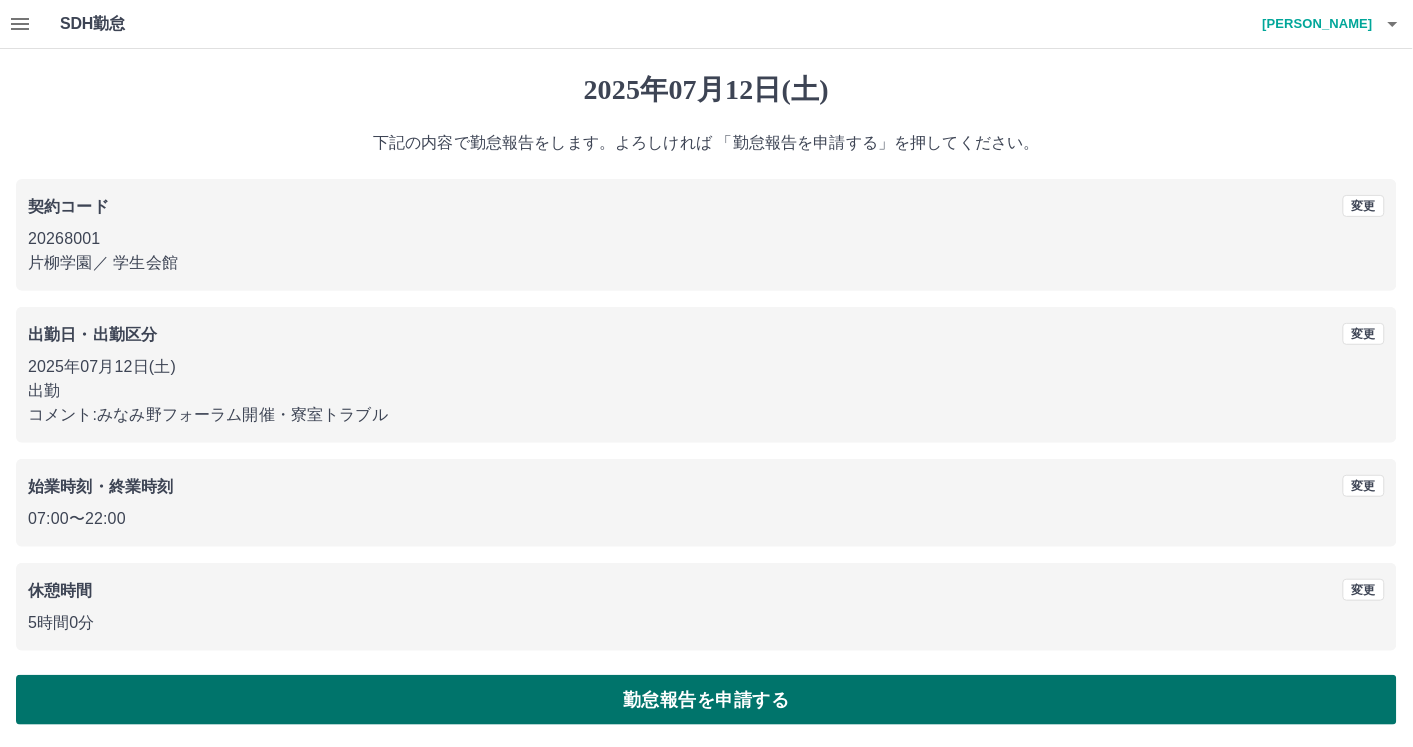 click on "勤怠報告を申請する" at bounding box center (706, 700) 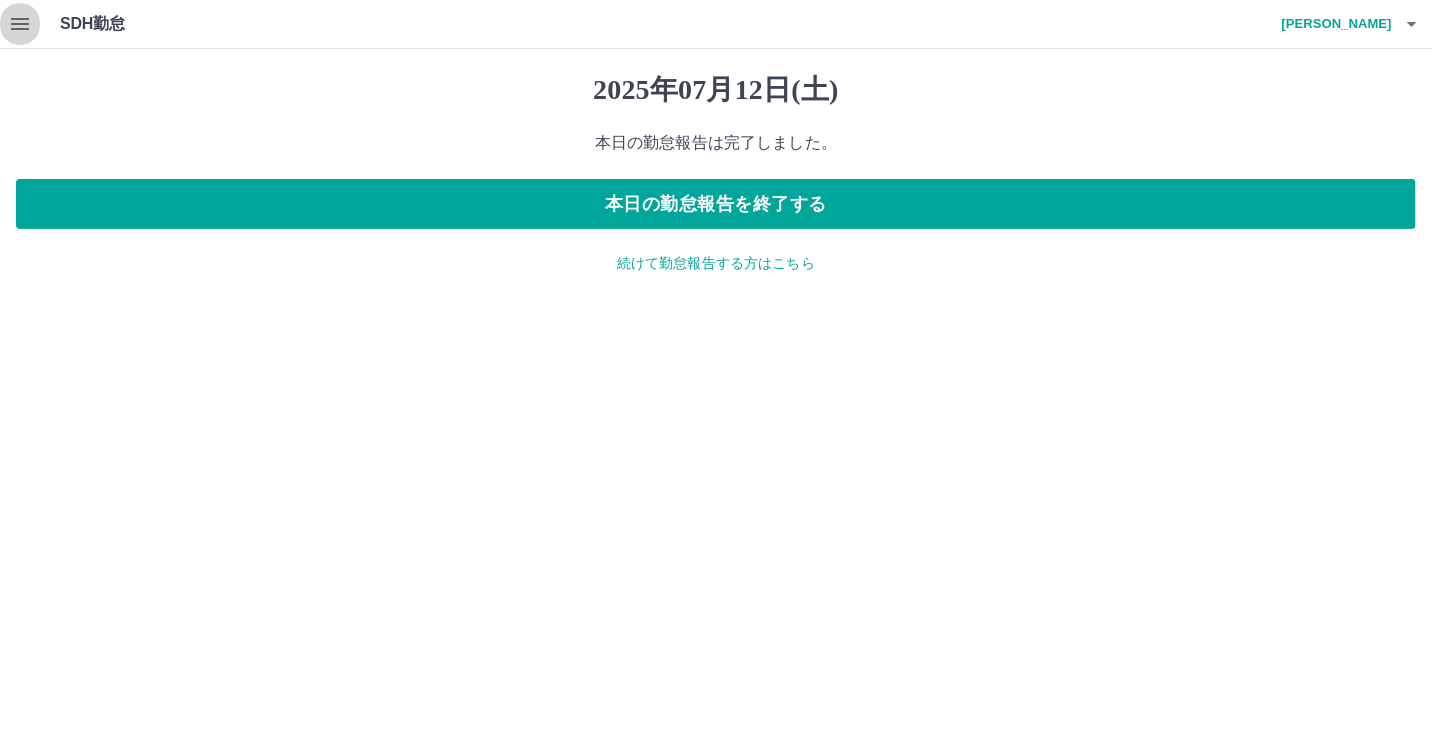 click 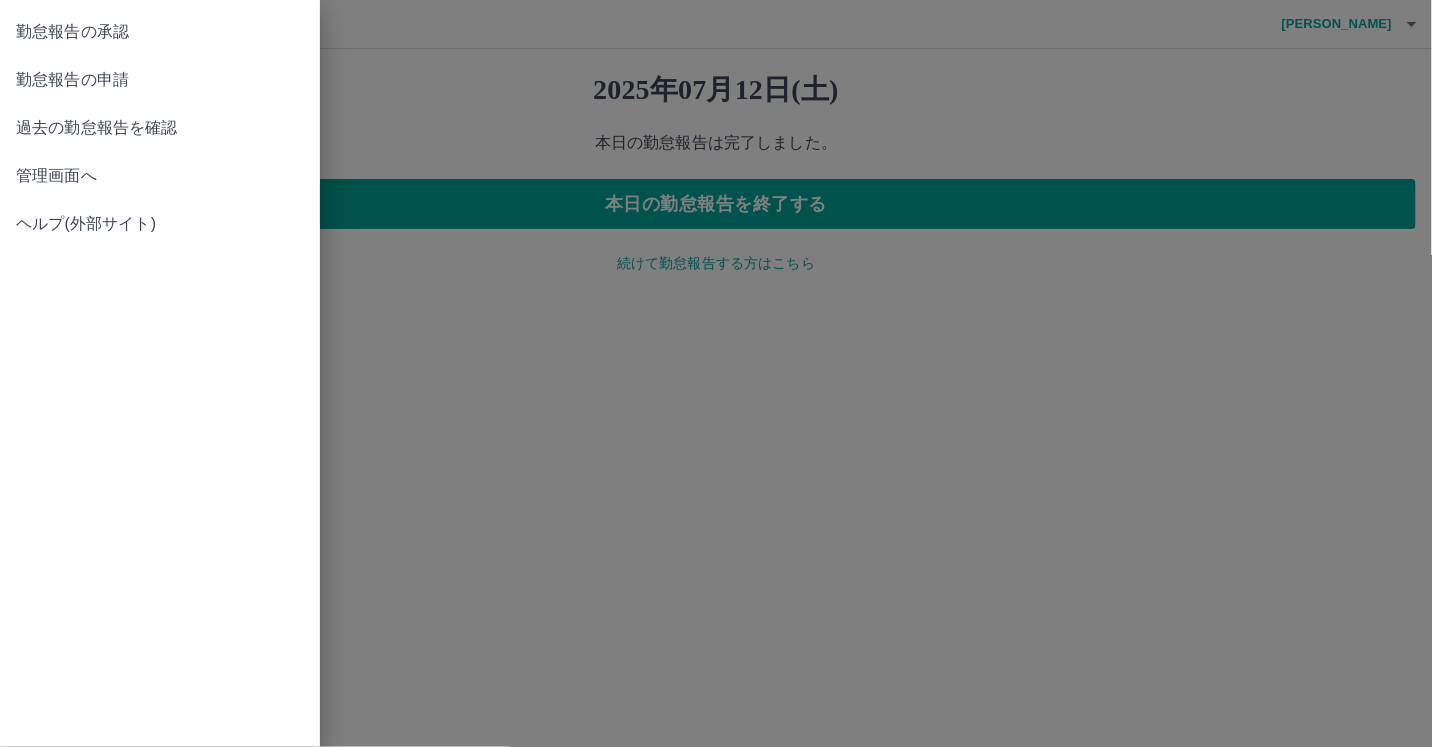 click on "勤怠報告の承認" at bounding box center [160, 32] 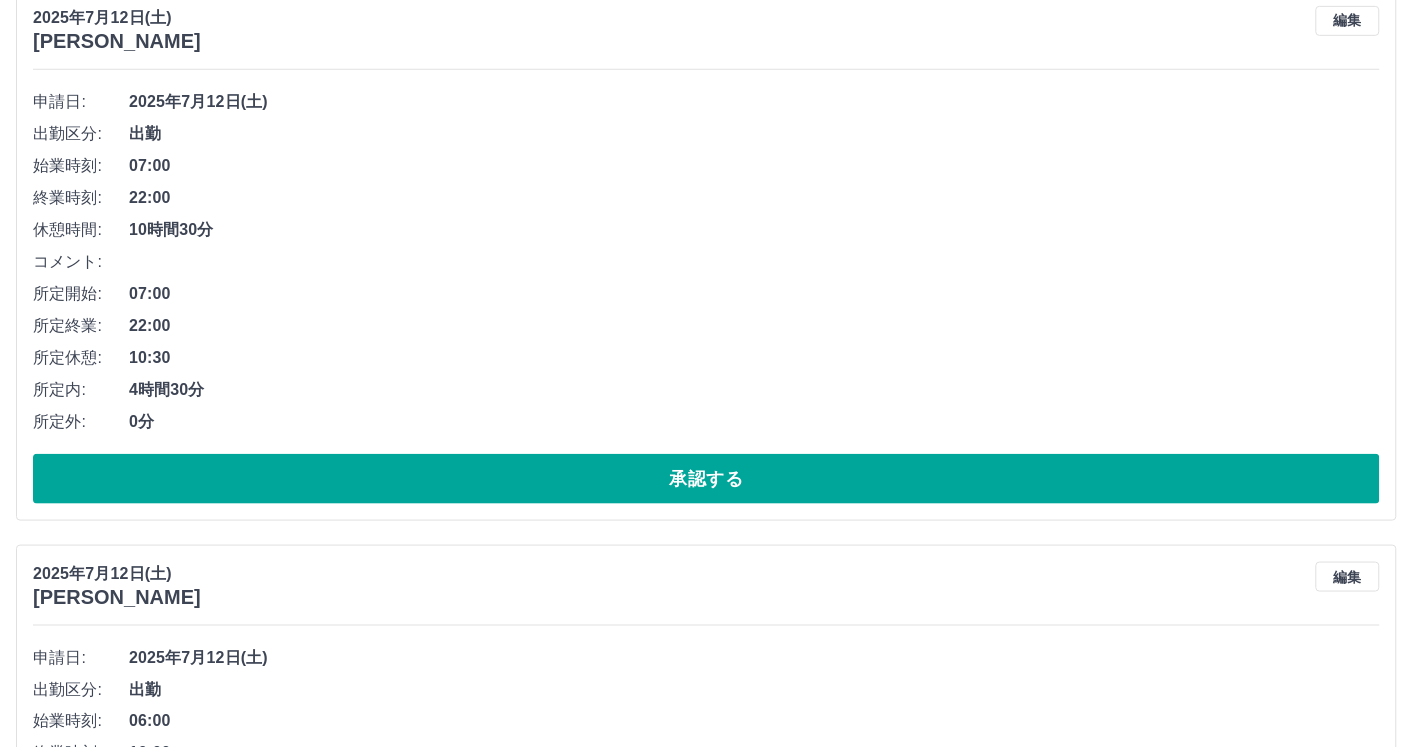 scroll, scrollTop: 250, scrollLeft: 0, axis: vertical 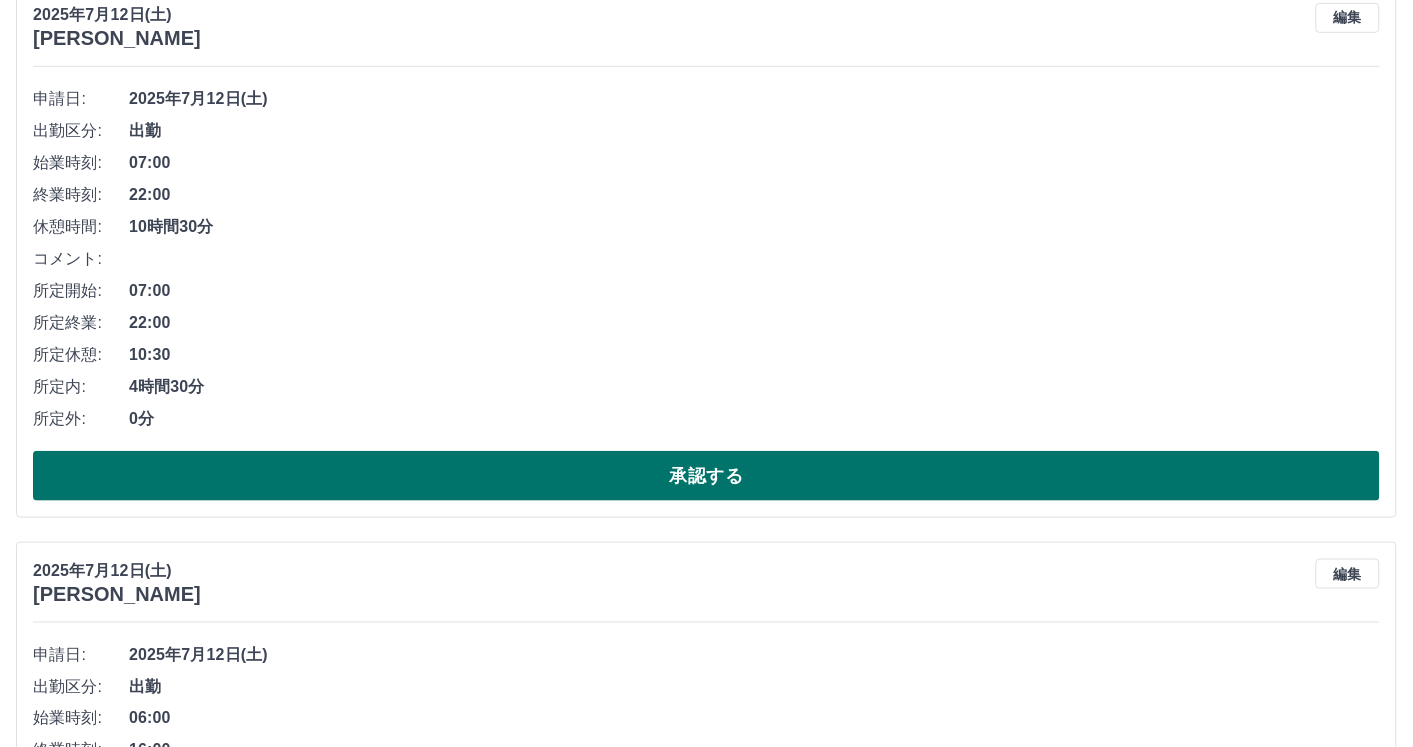 click on "承認する" at bounding box center [706, 476] 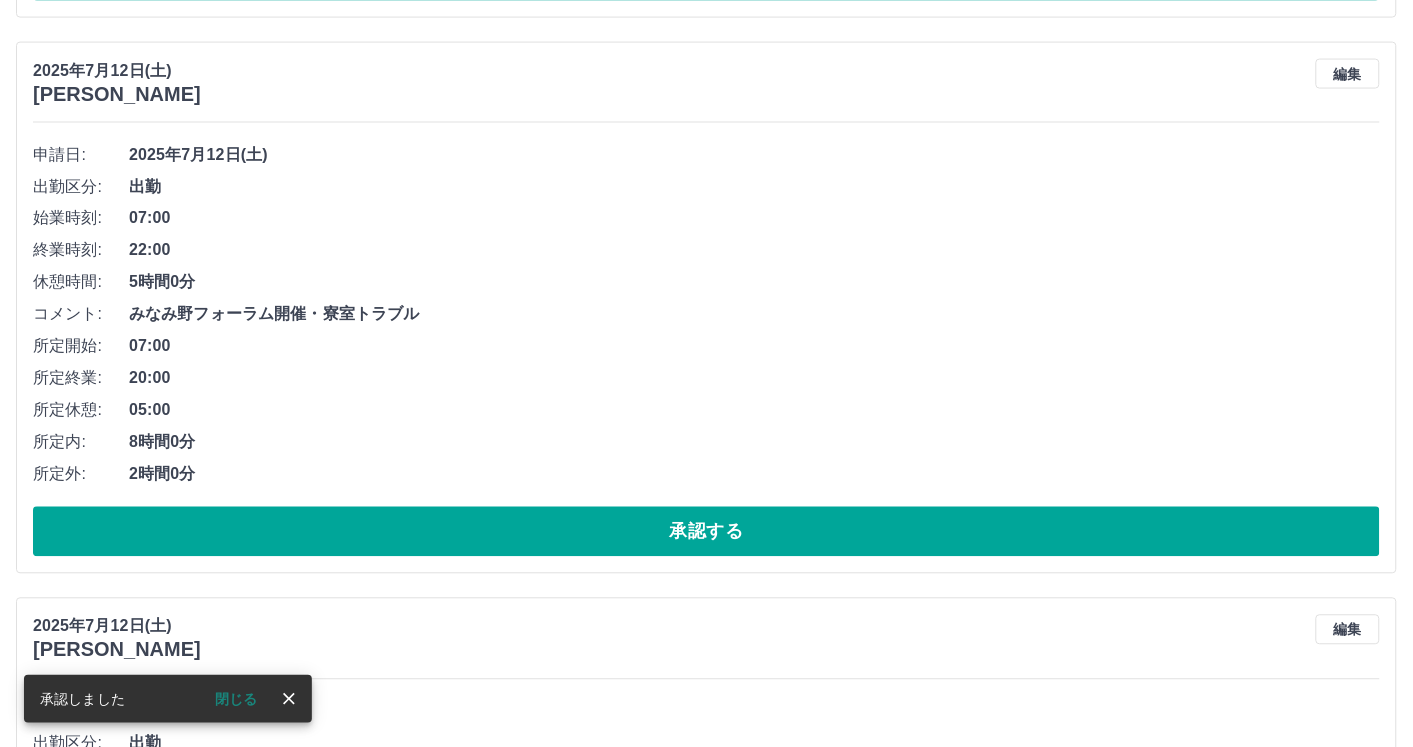 scroll, scrollTop: 875, scrollLeft: 0, axis: vertical 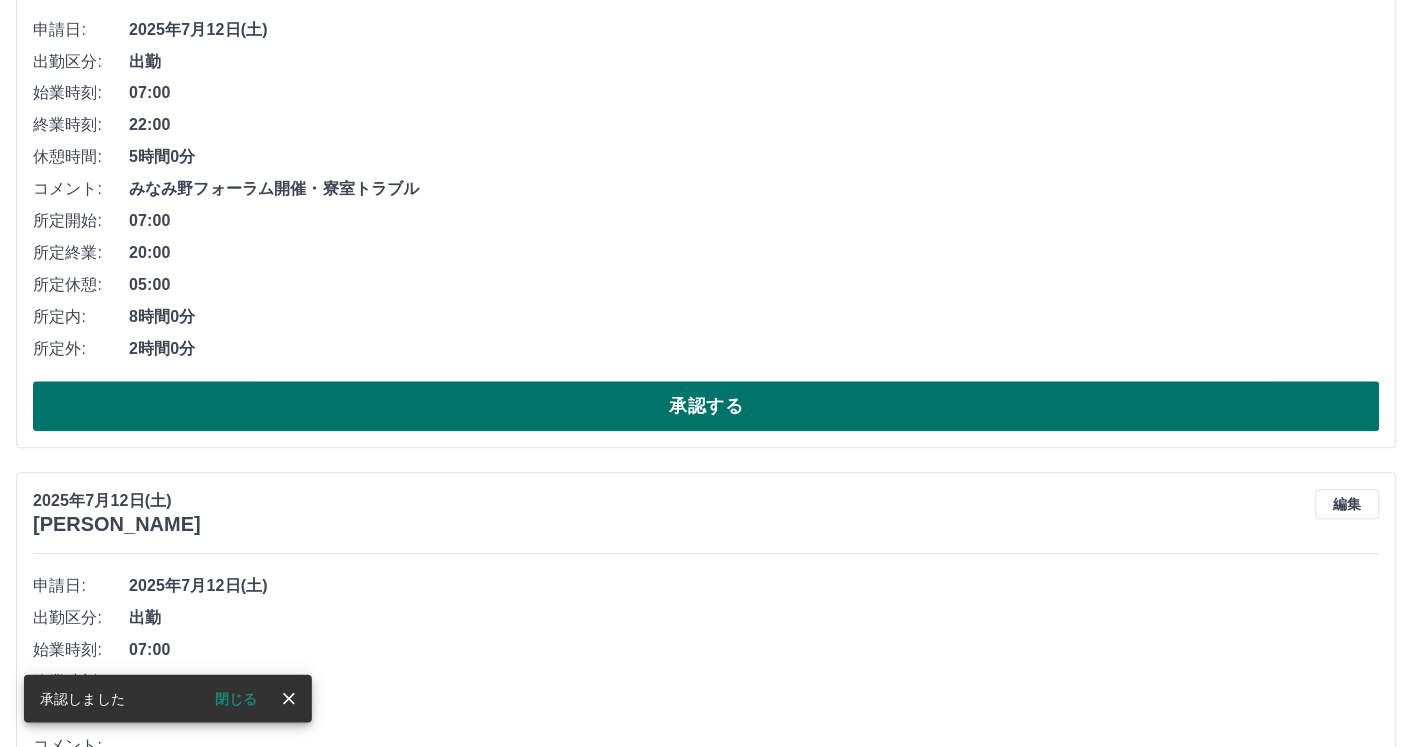 click on "承認する" at bounding box center [706, 407] 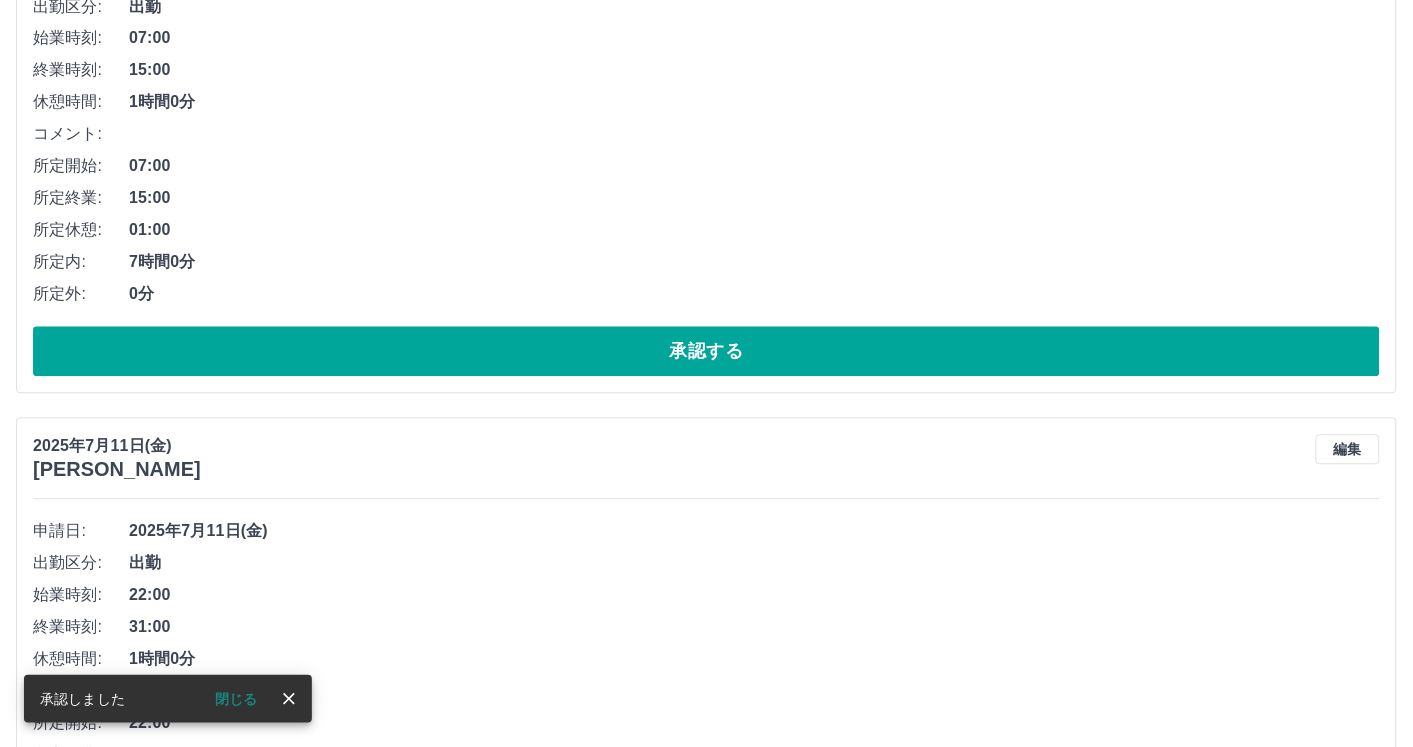 scroll, scrollTop: 943, scrollLeft: 0, axis: vertical 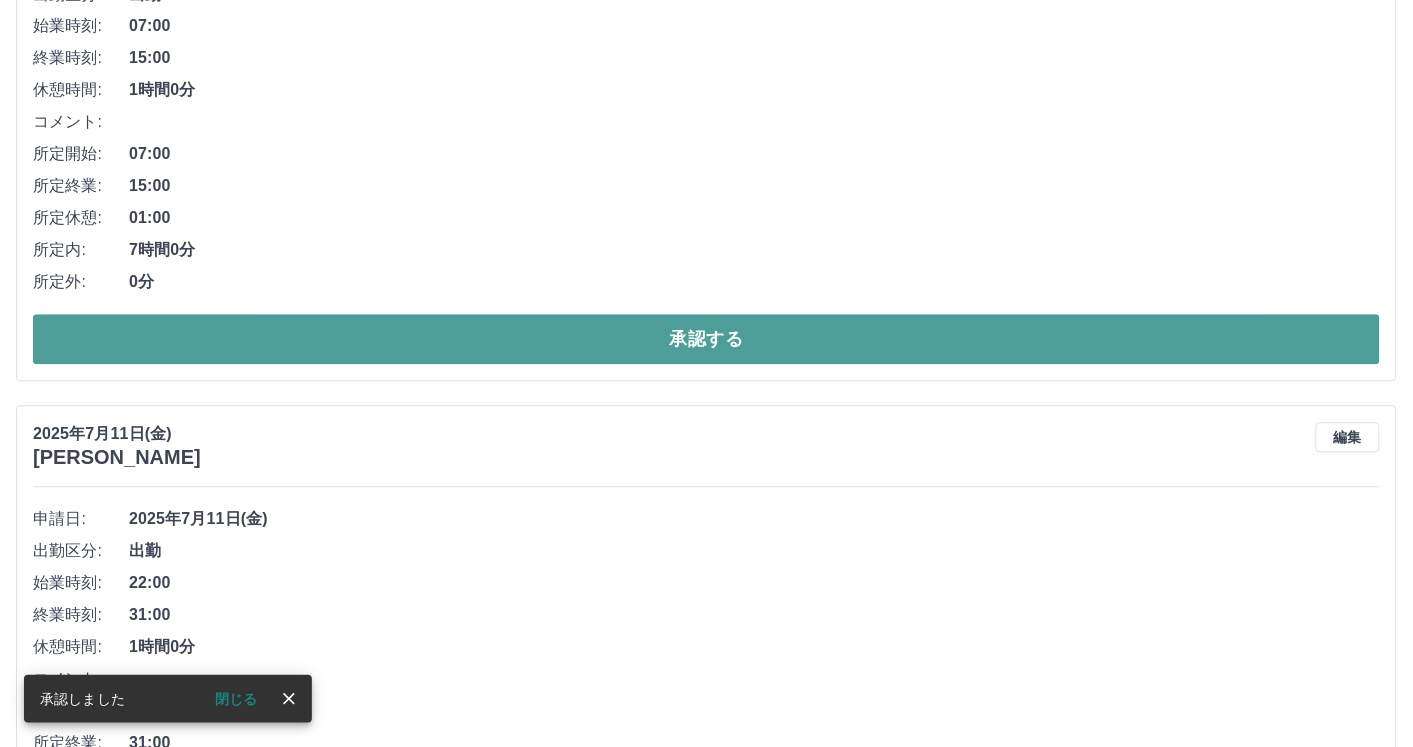 click on "承認する" at bounding box center (706, 339) 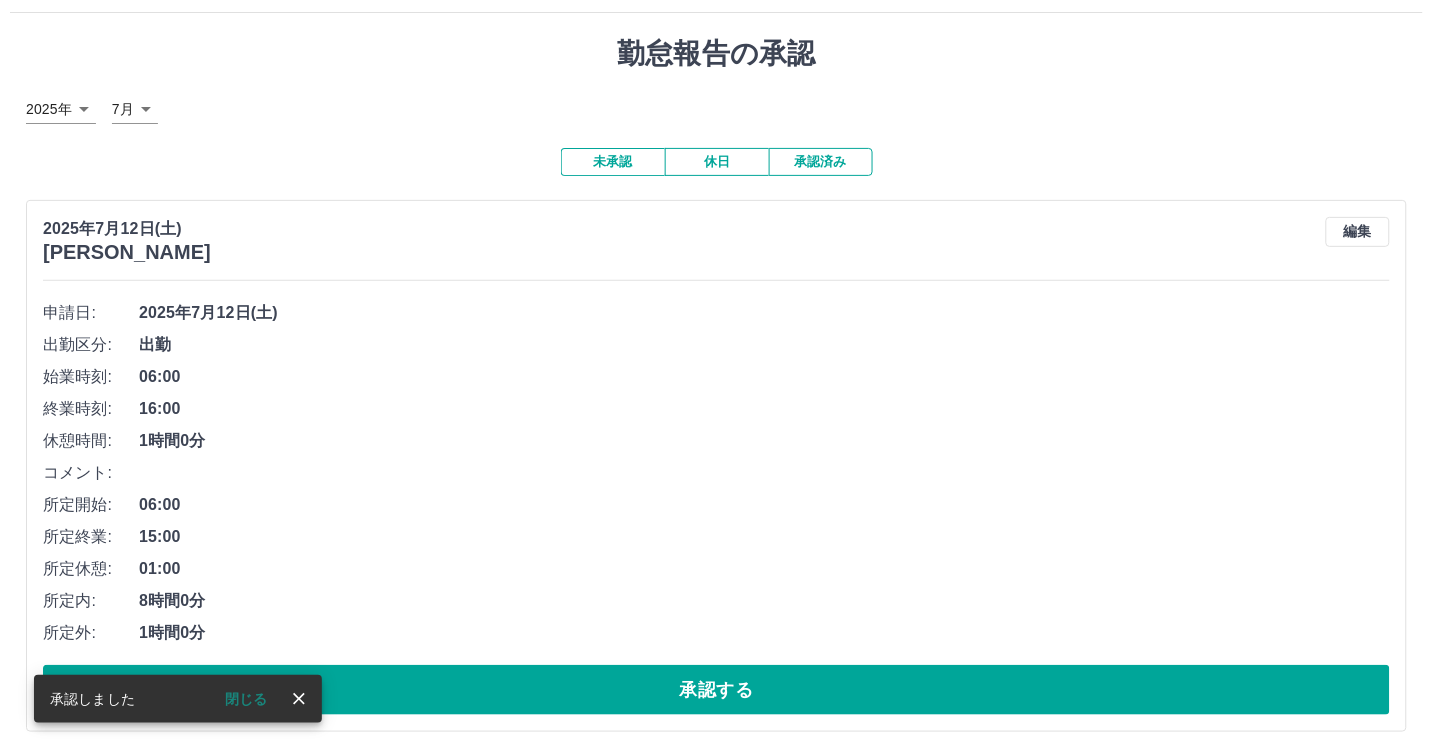 scroll, scrollTop: 0, scrollLeft: 0, axis: both 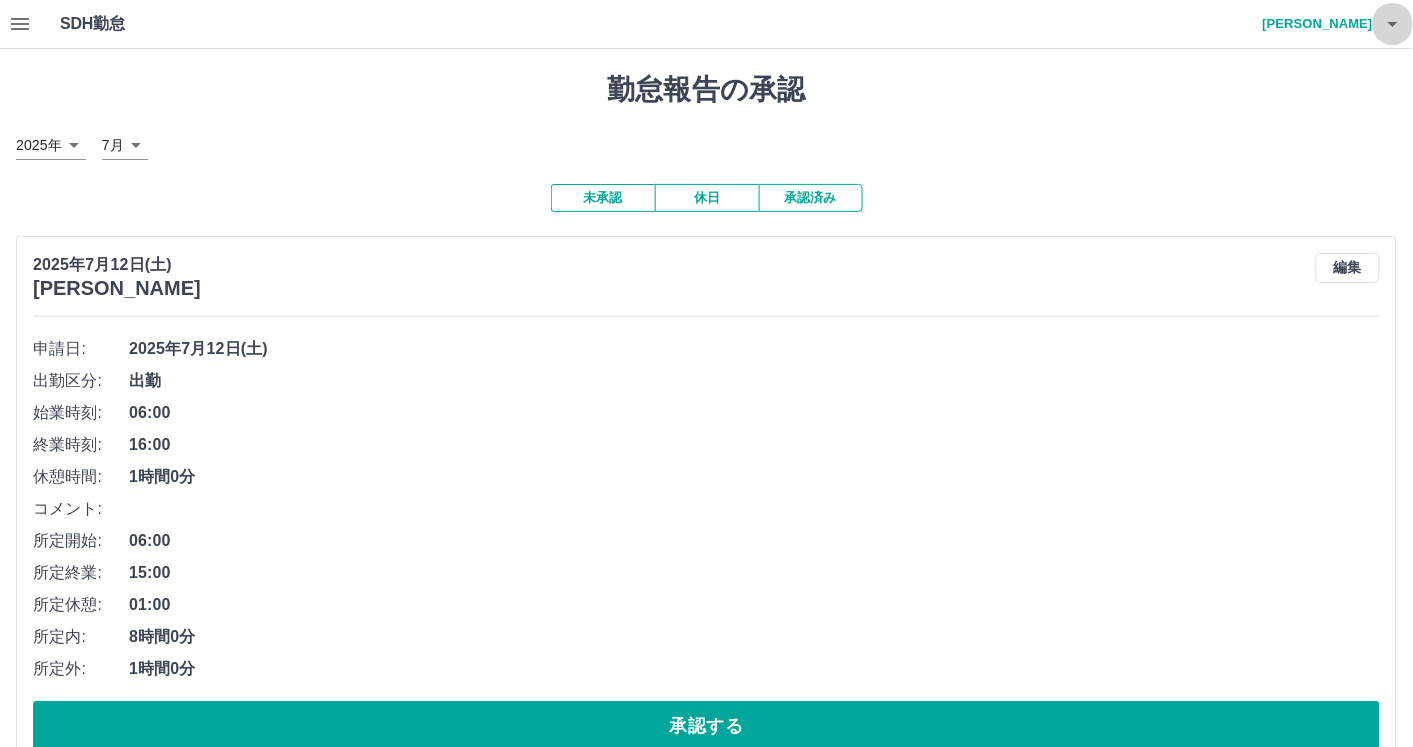 click 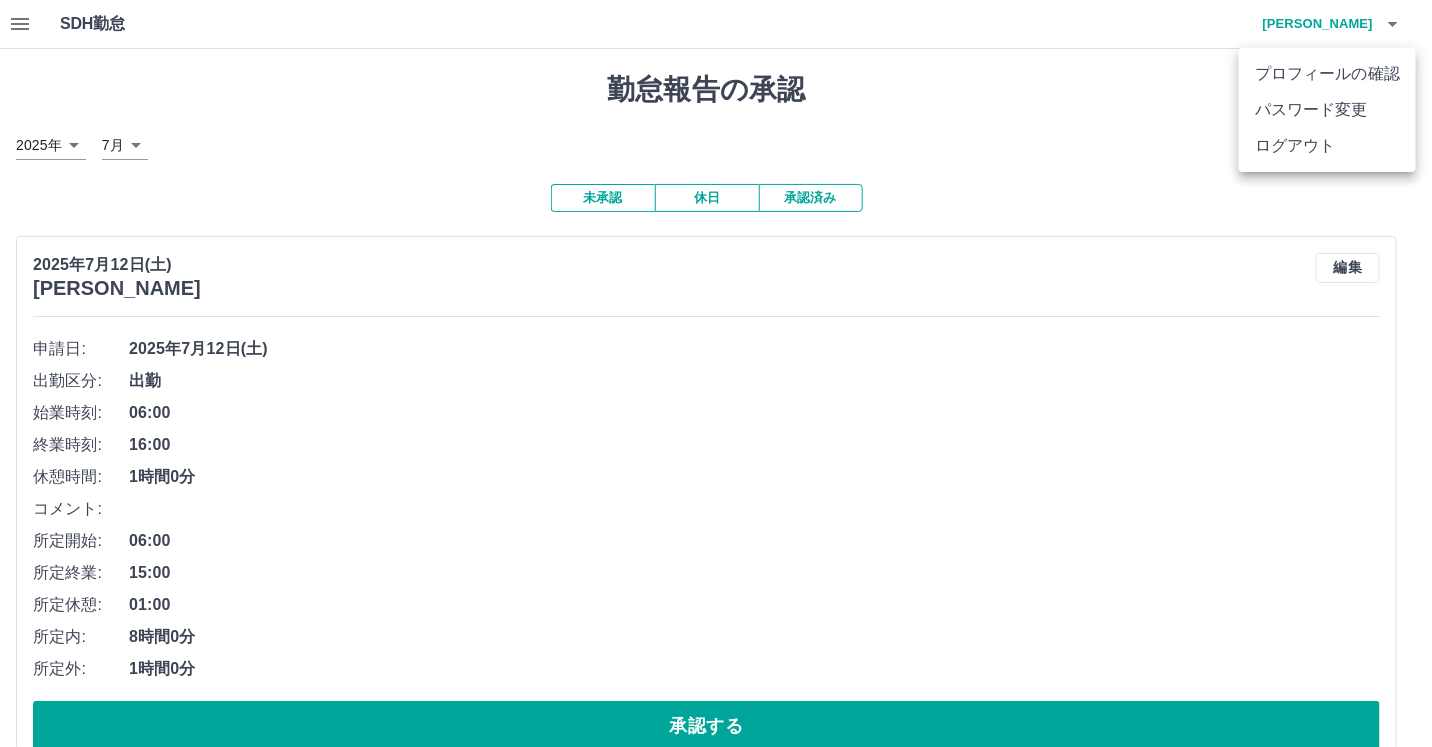 click on "ログアウト" at bounding box center [1327, 146] 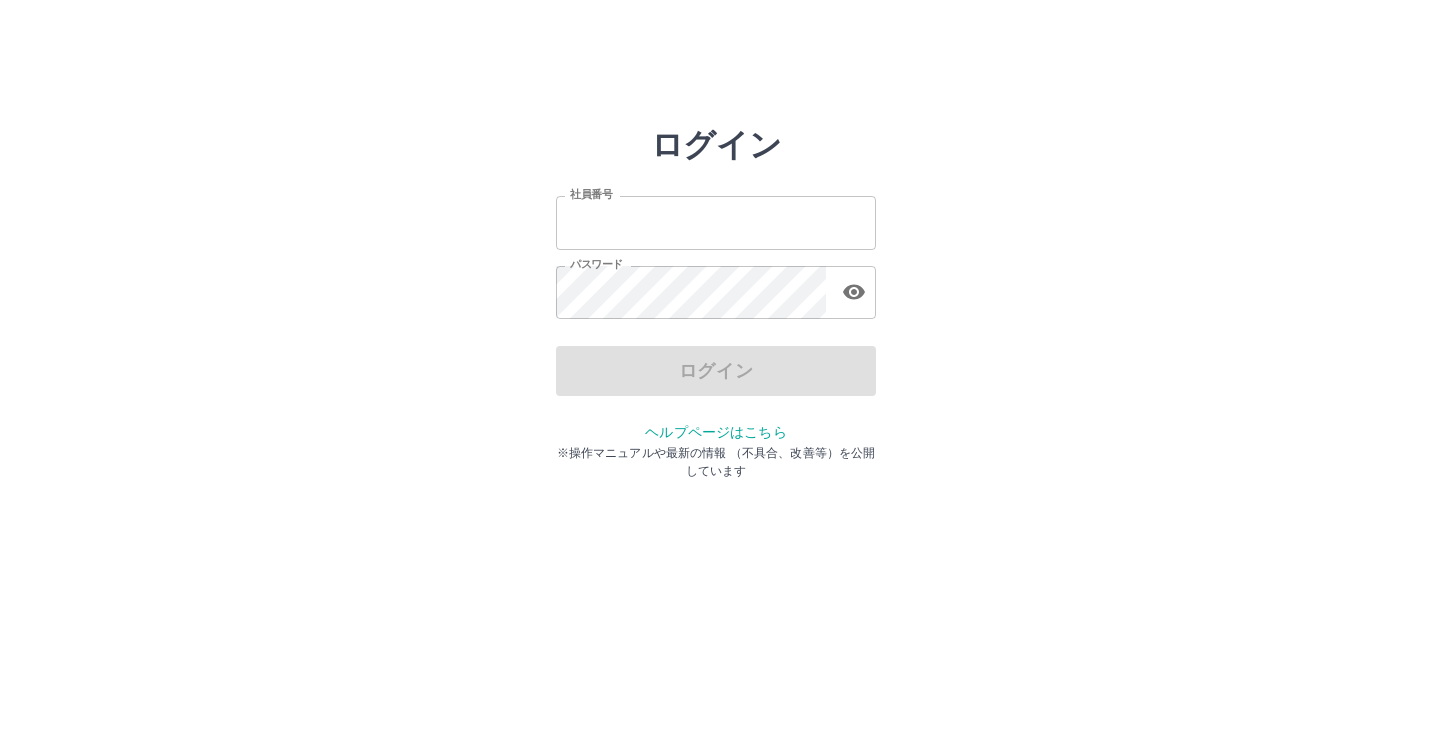 scroll, scrollTop: 0, scrollLeft: 0, axis: both 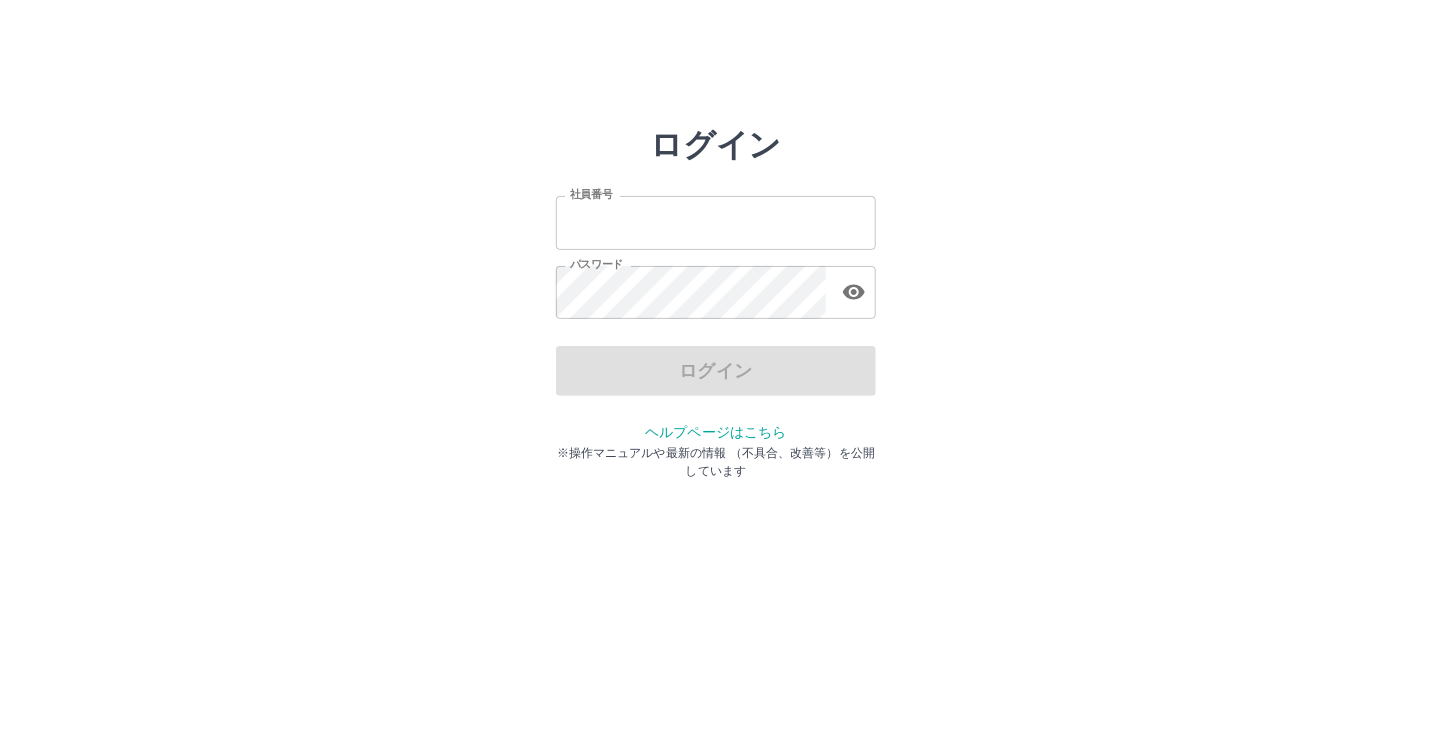 type on "*******" 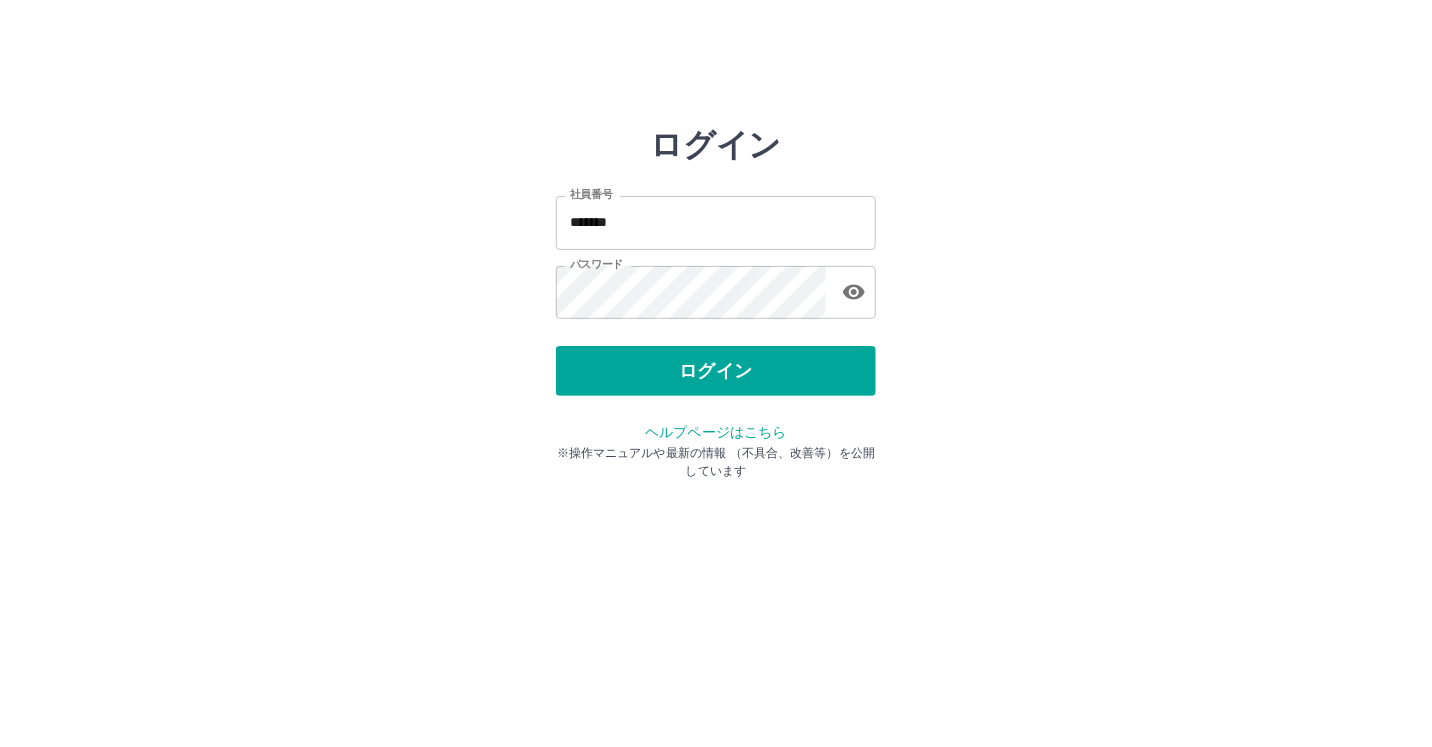 click on "ログイン 社員番号 ******* 社員番号 パスワード パスワード ログイン ヘルプページはこちら ※操作マニュアルや最新の情報 （不具合、改善等）を公開しています" at bounding box center (716, 286) 